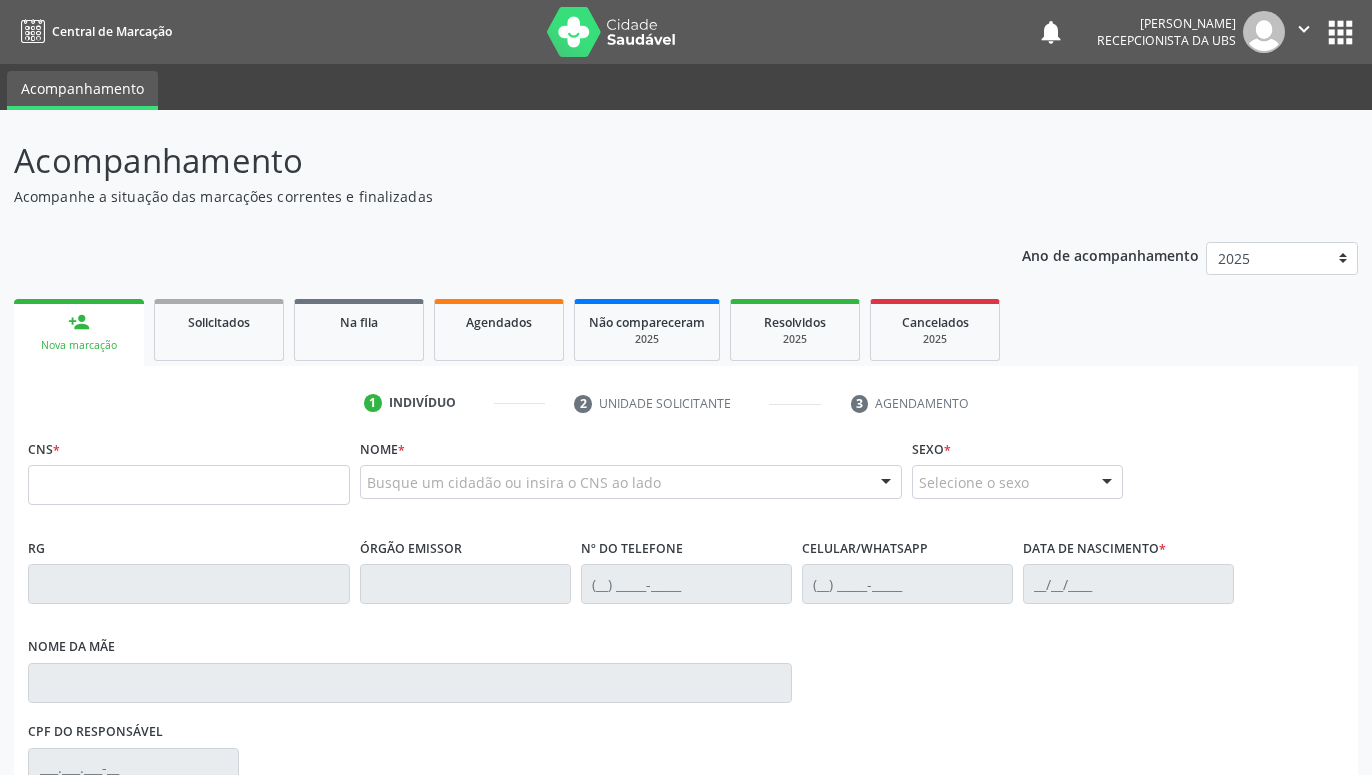 scroll, scrollTop: 0, scrollLeft: 0, axis: both 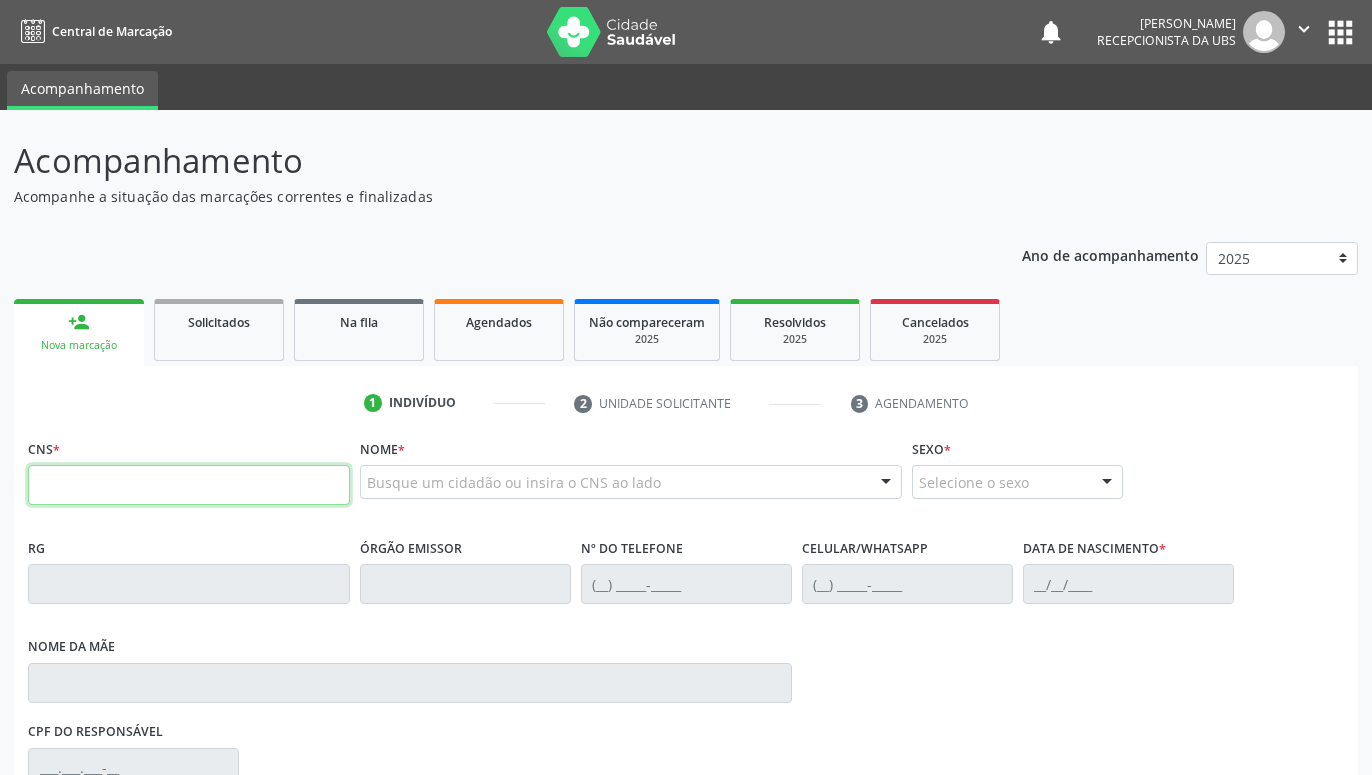 drag, startPoint x: 166, startPoint y: 479, endPoint x: 155, endPoint y: 482, distance: 11.401754 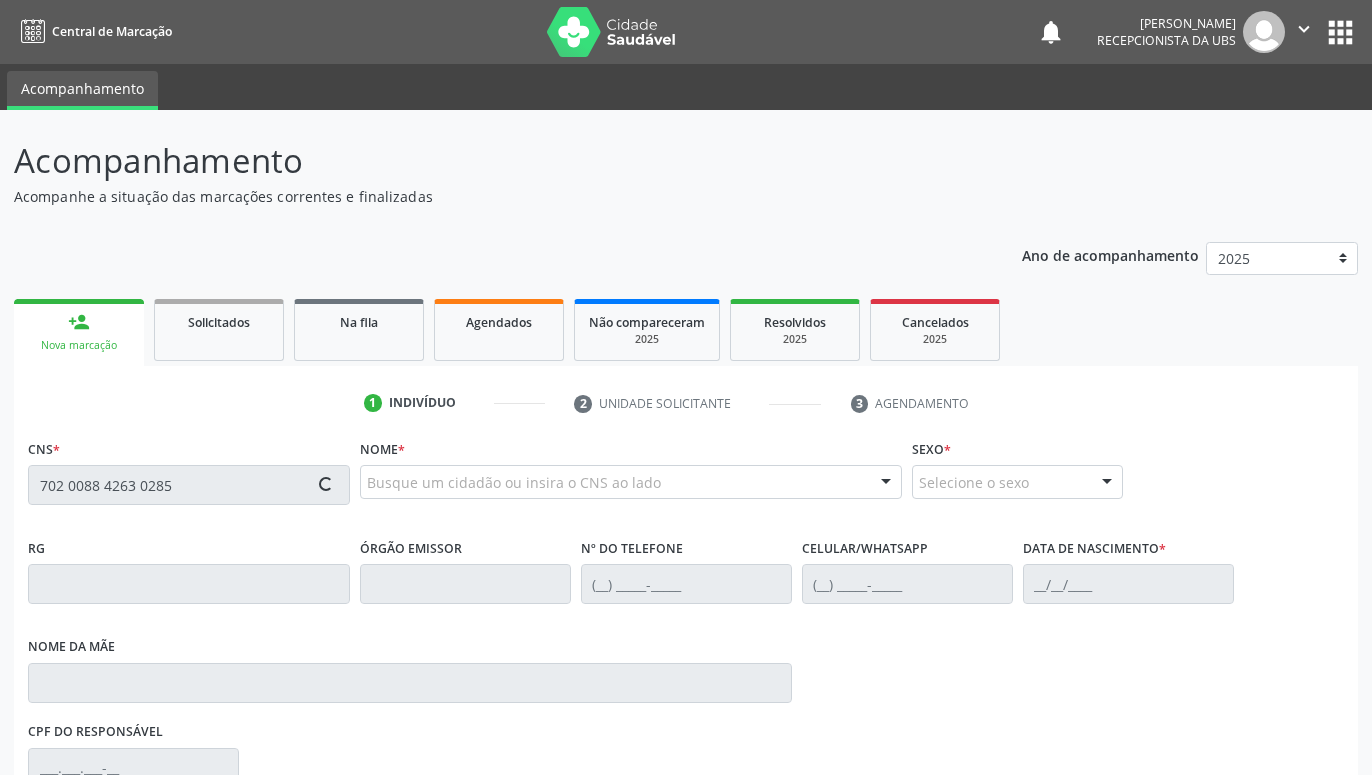type on "702 0088 4263 0285" 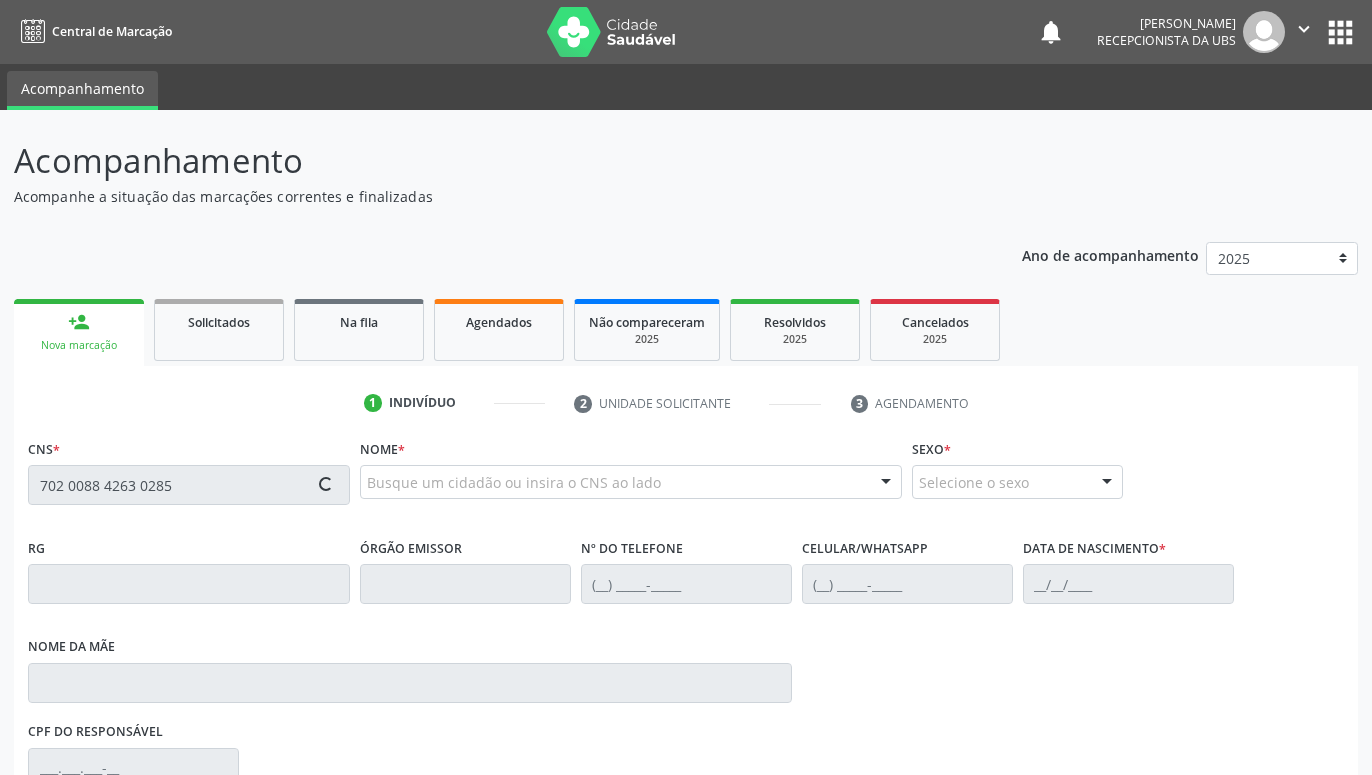type 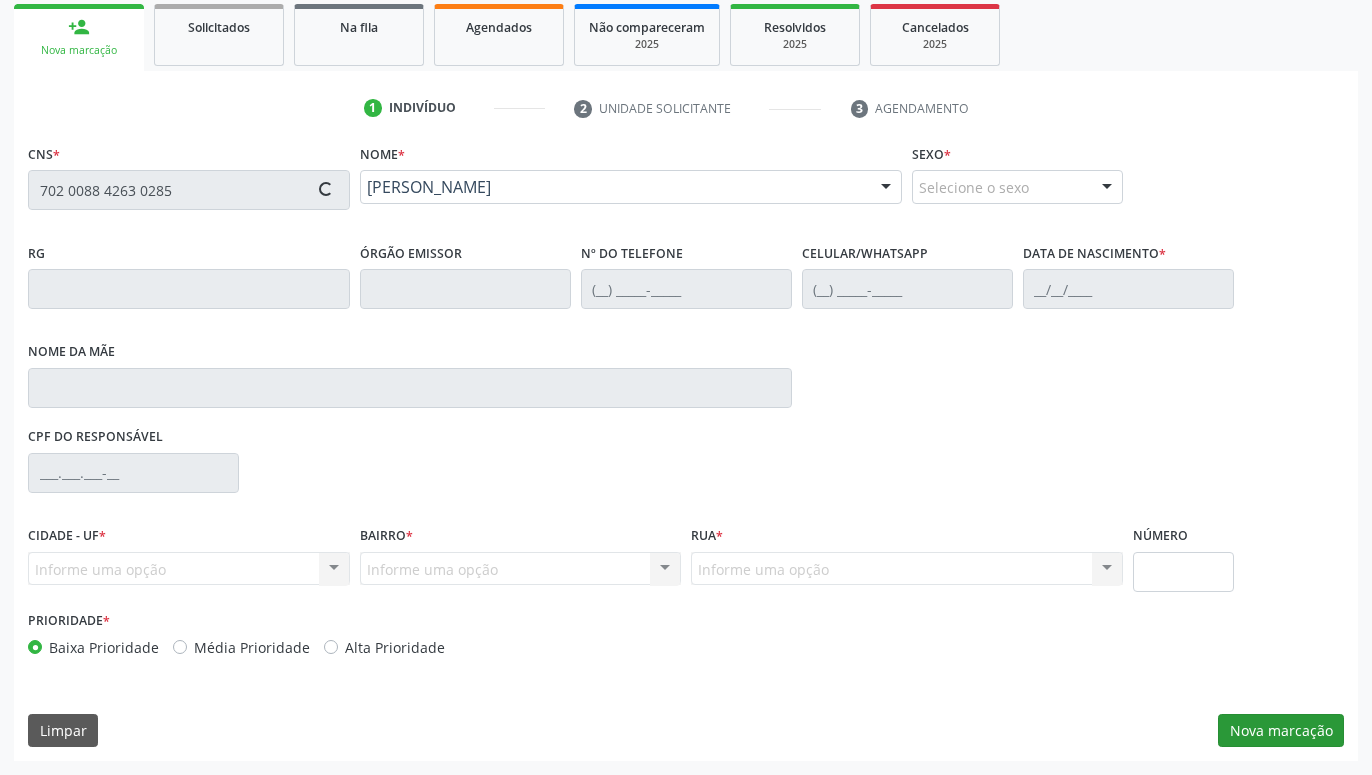type on "[PHONE_NUMBER]" 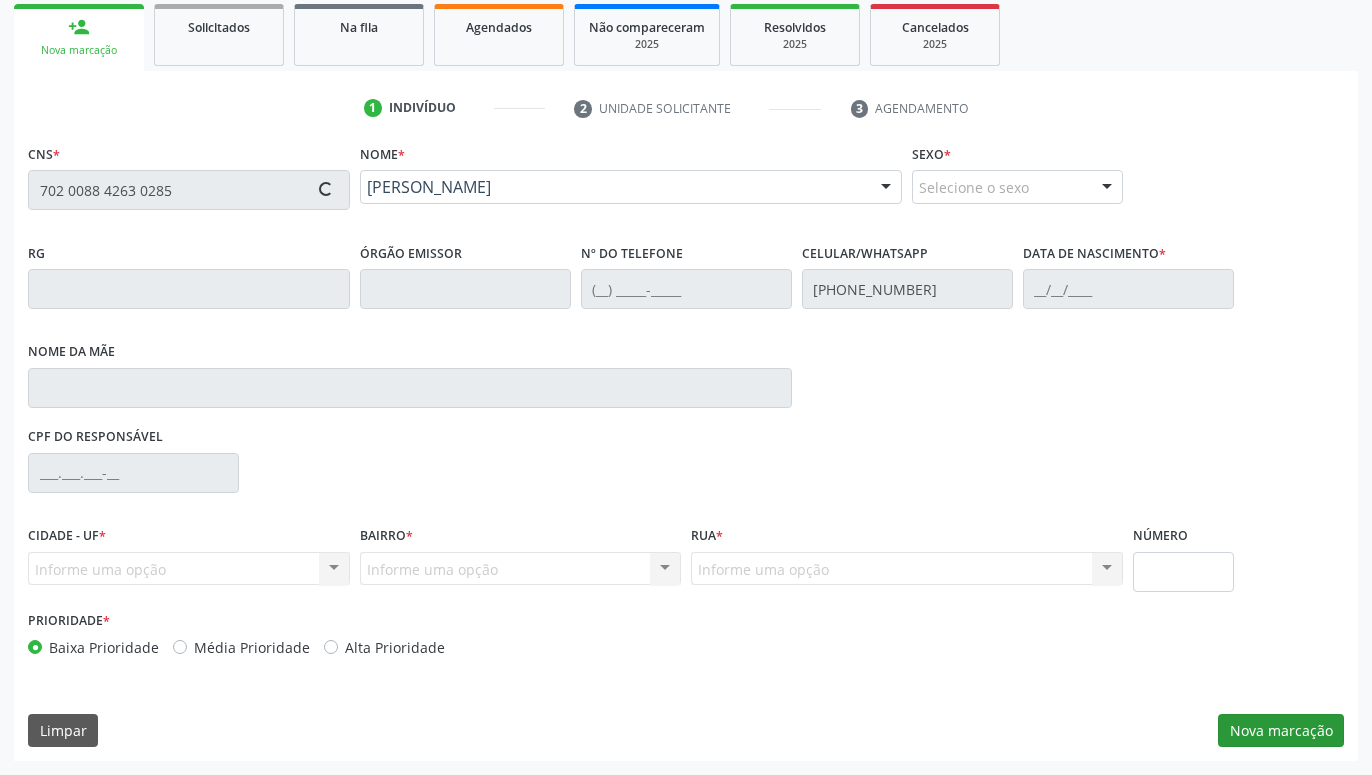 type on "0[DATE]" 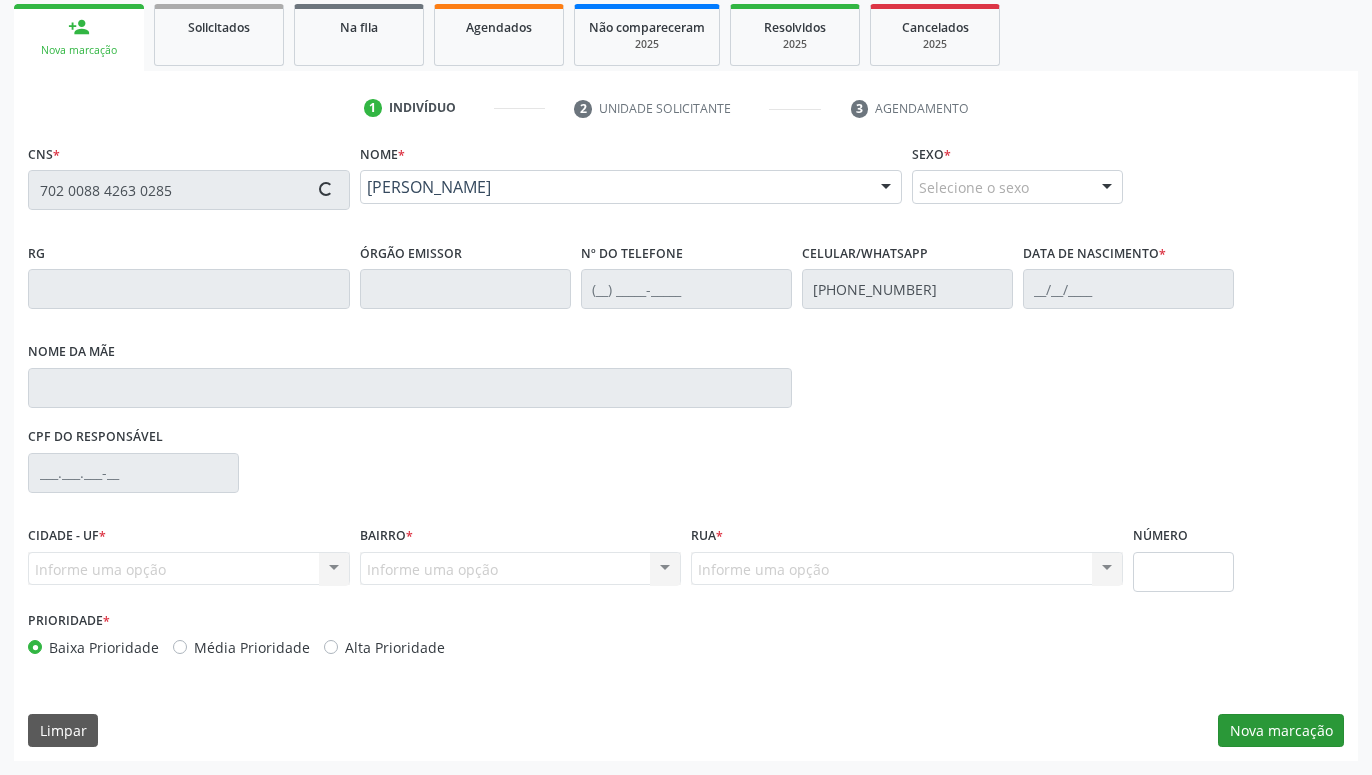 type on "664" 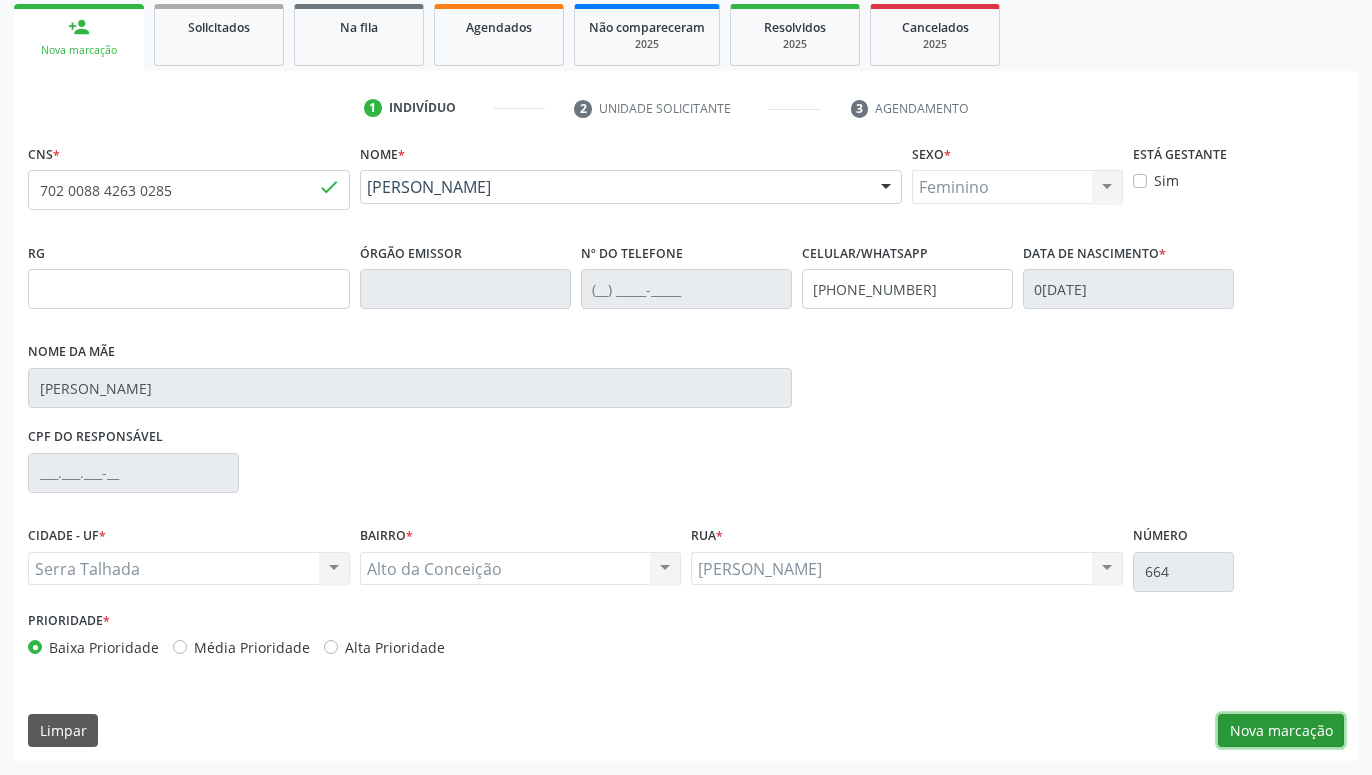 click on "Nova marcação" at bounding box center [1281, 731] 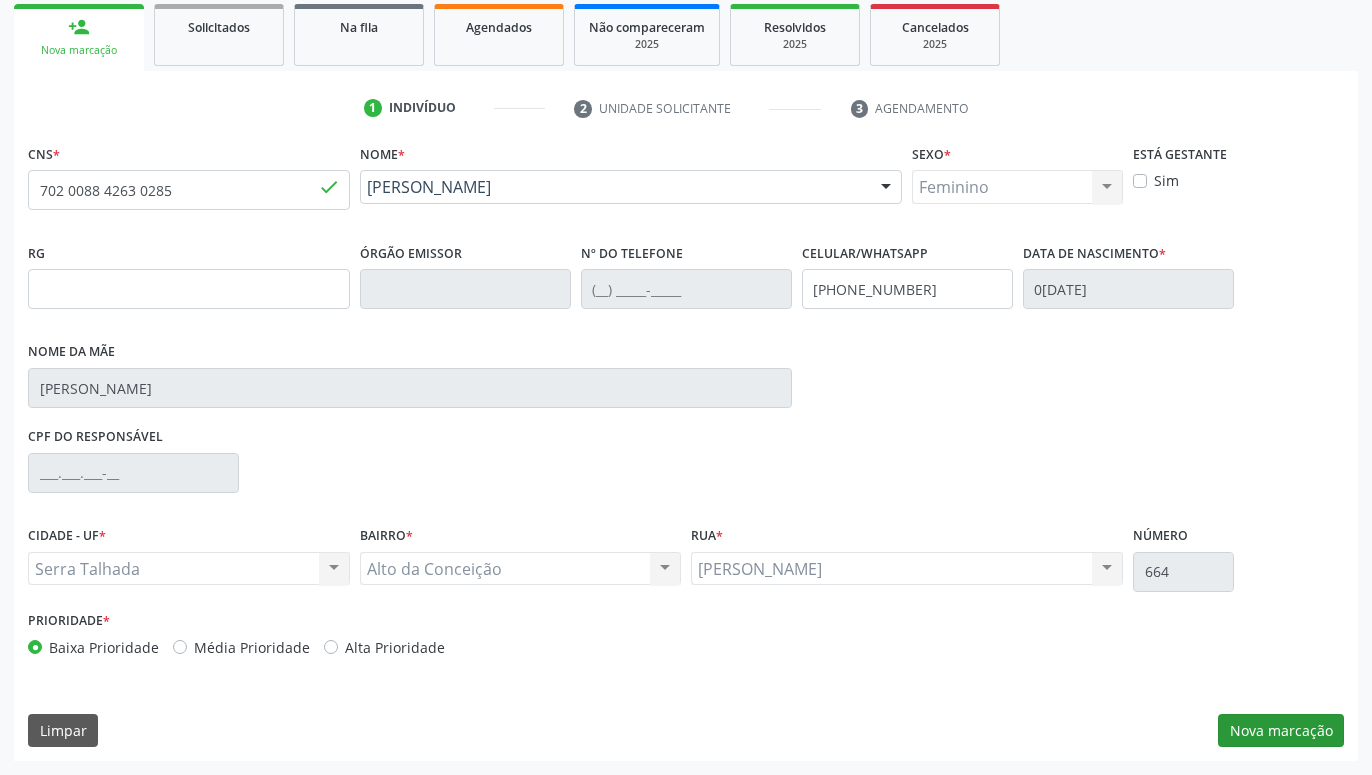 scroll, scrollTop: 131, scrollLeft: 0, axis: vertical 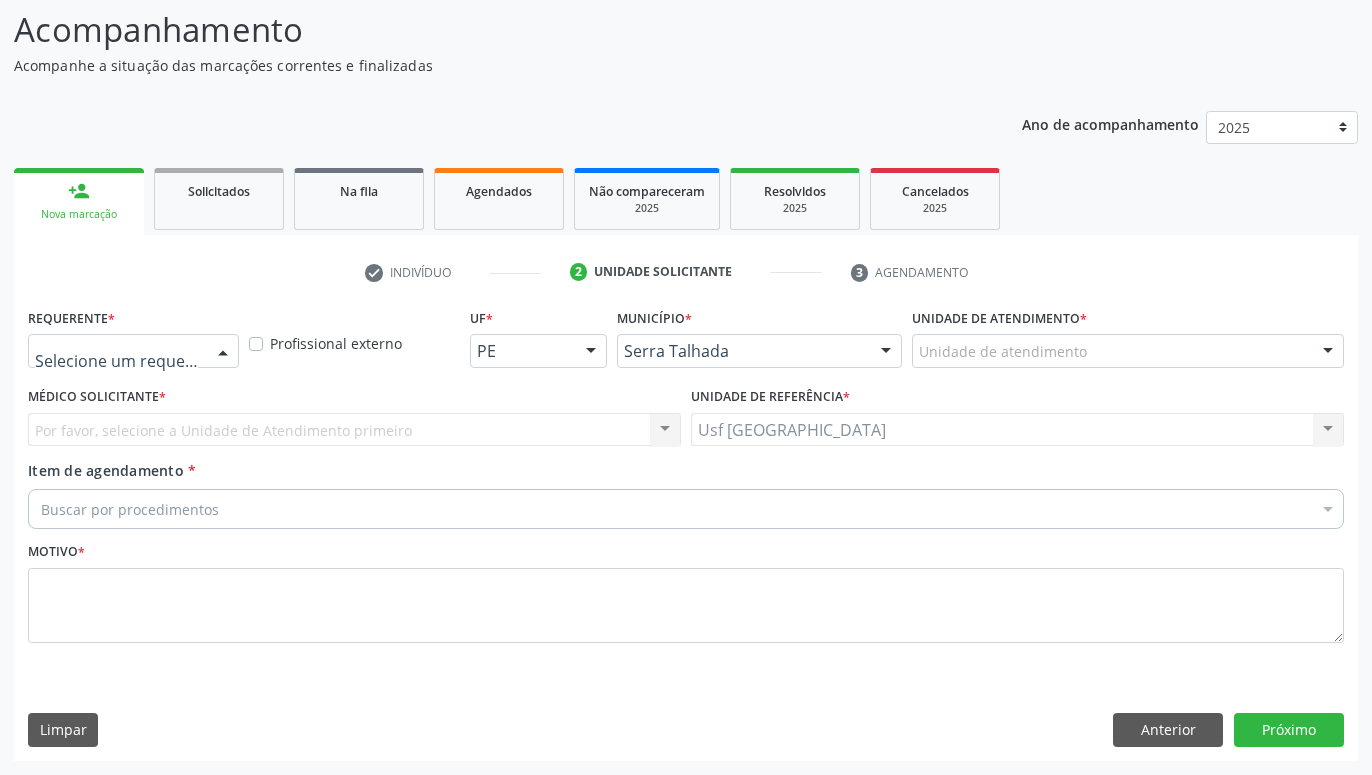 click at bounding box center [223, 352] 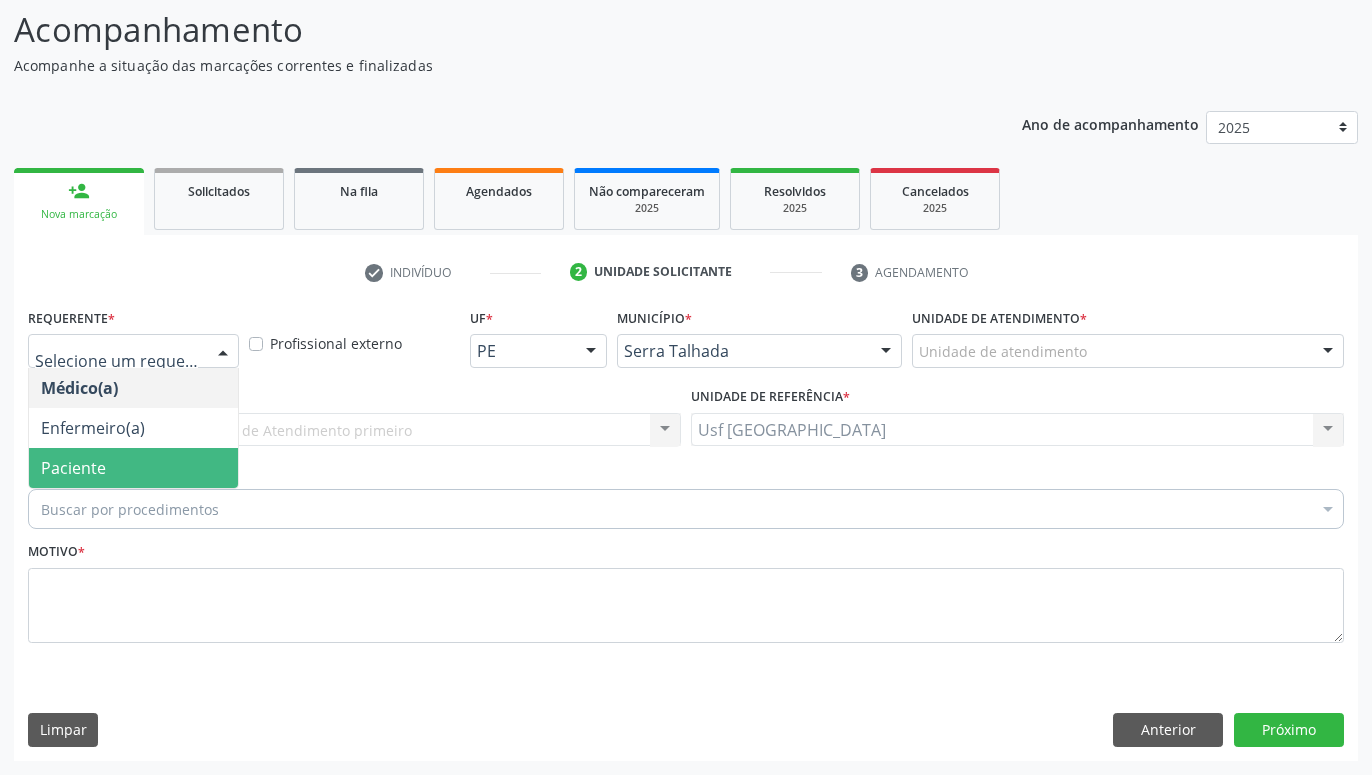 click on "Paciente" at bounding box center [133, 468] 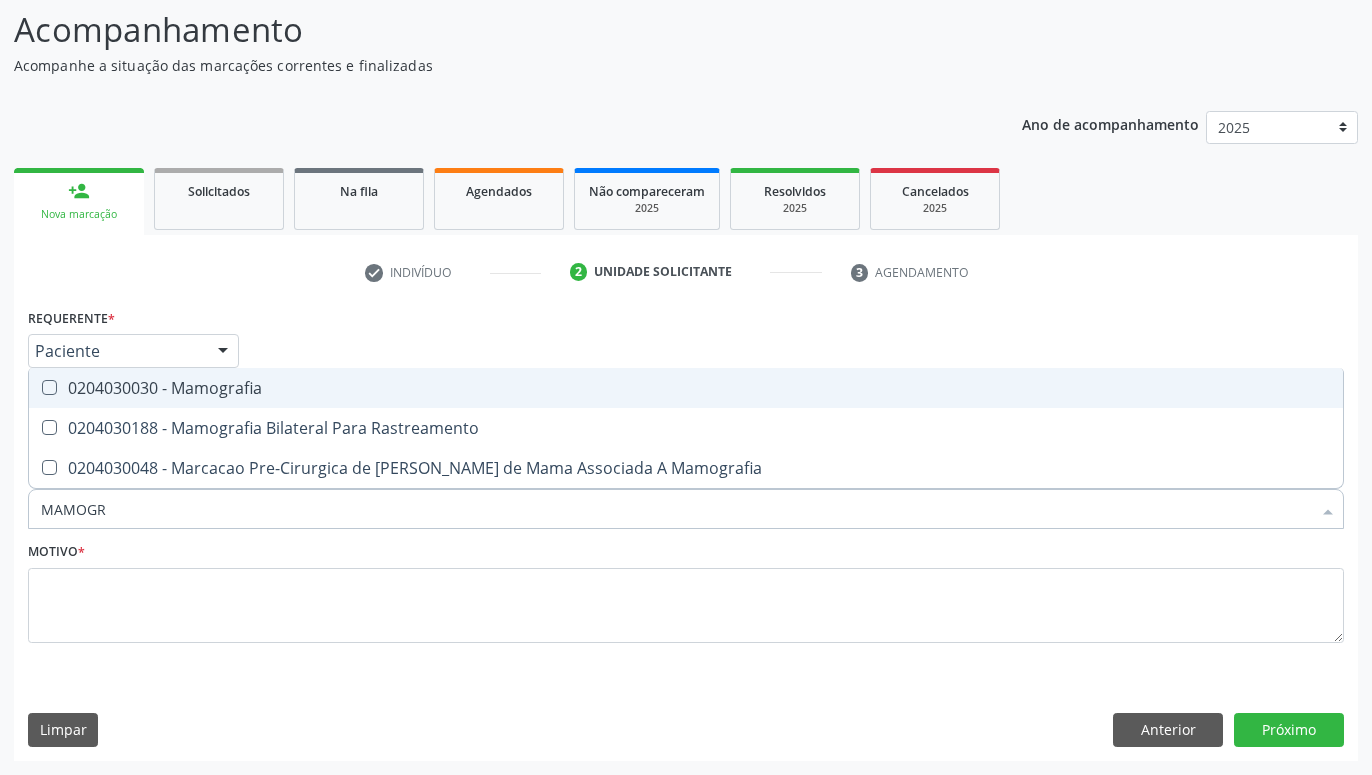 type on "MAMOGRA" 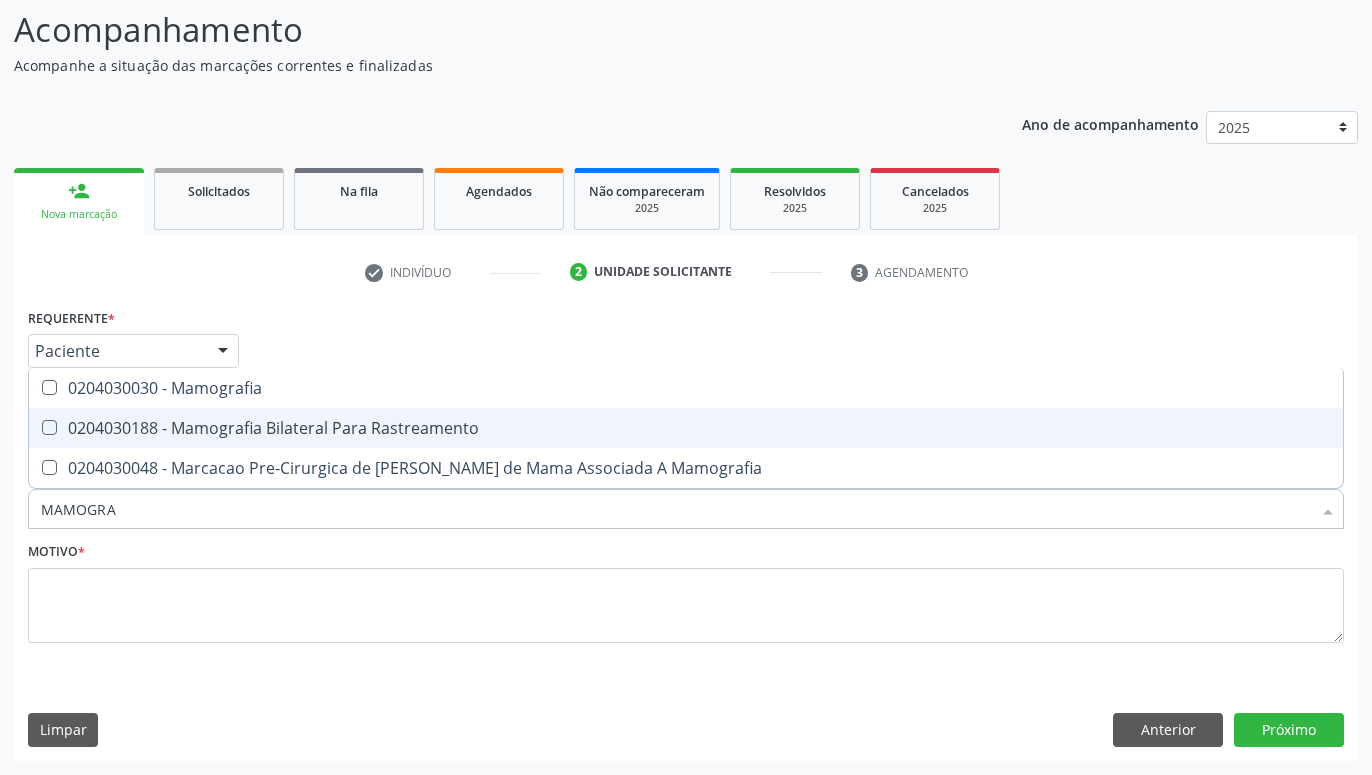 click on "0204030188 - Mamografia Bilateral Para Rastreamento" at bounding box center (686, 428) 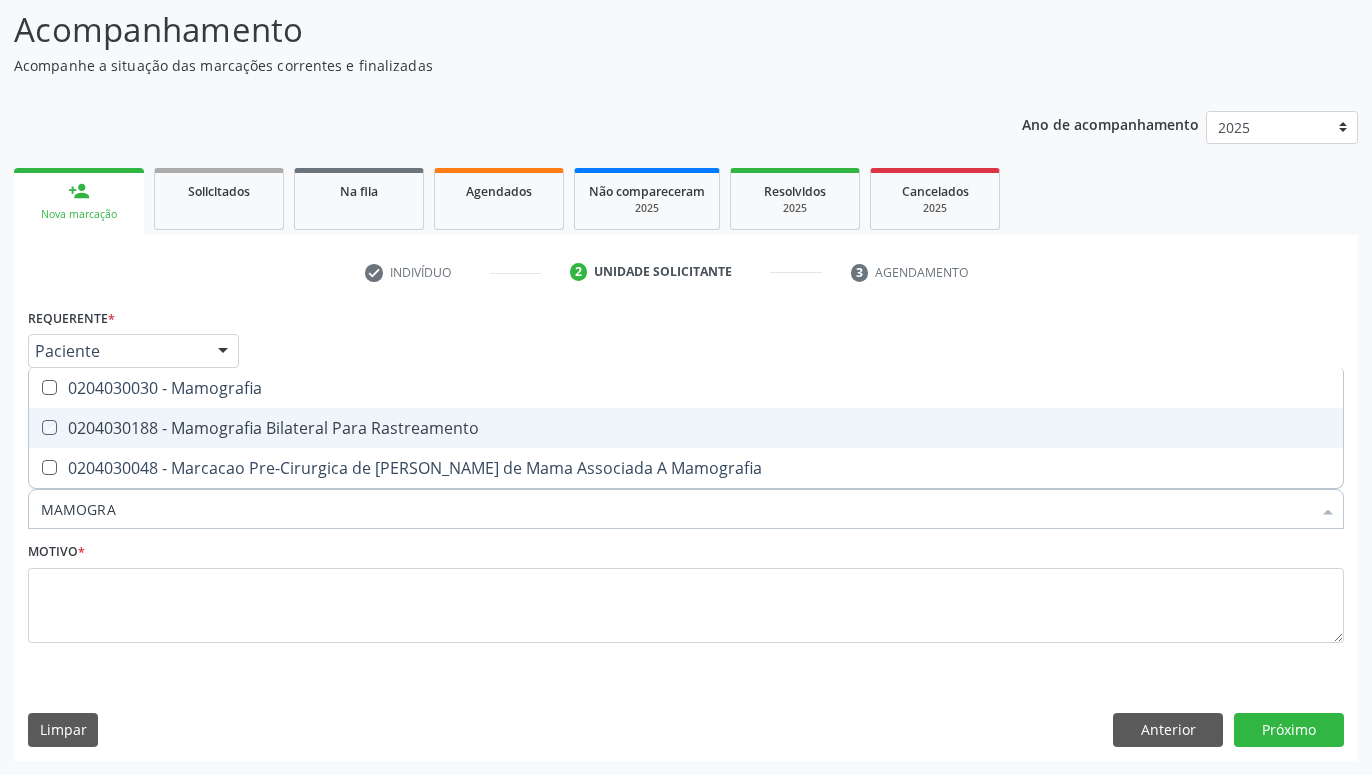 checkbox on "true" 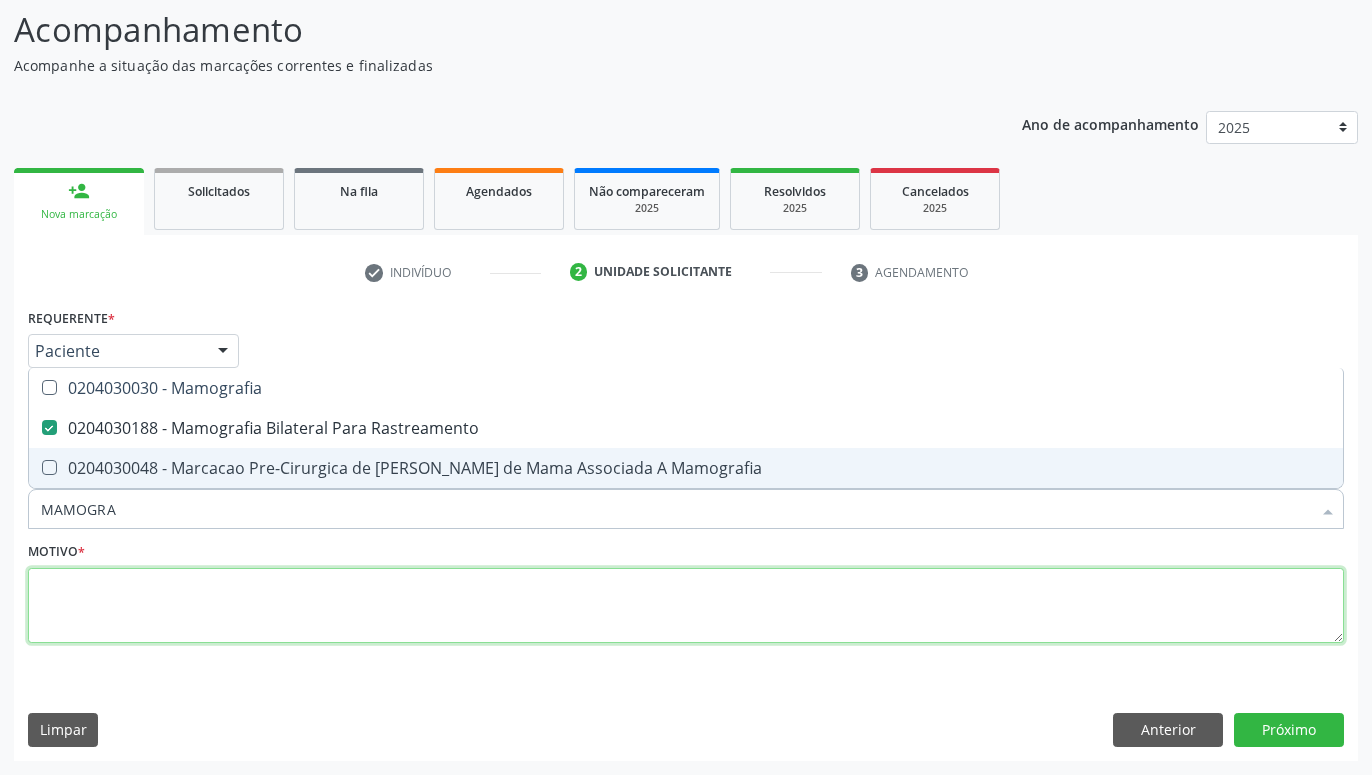 click at bounding box center [686, 606] 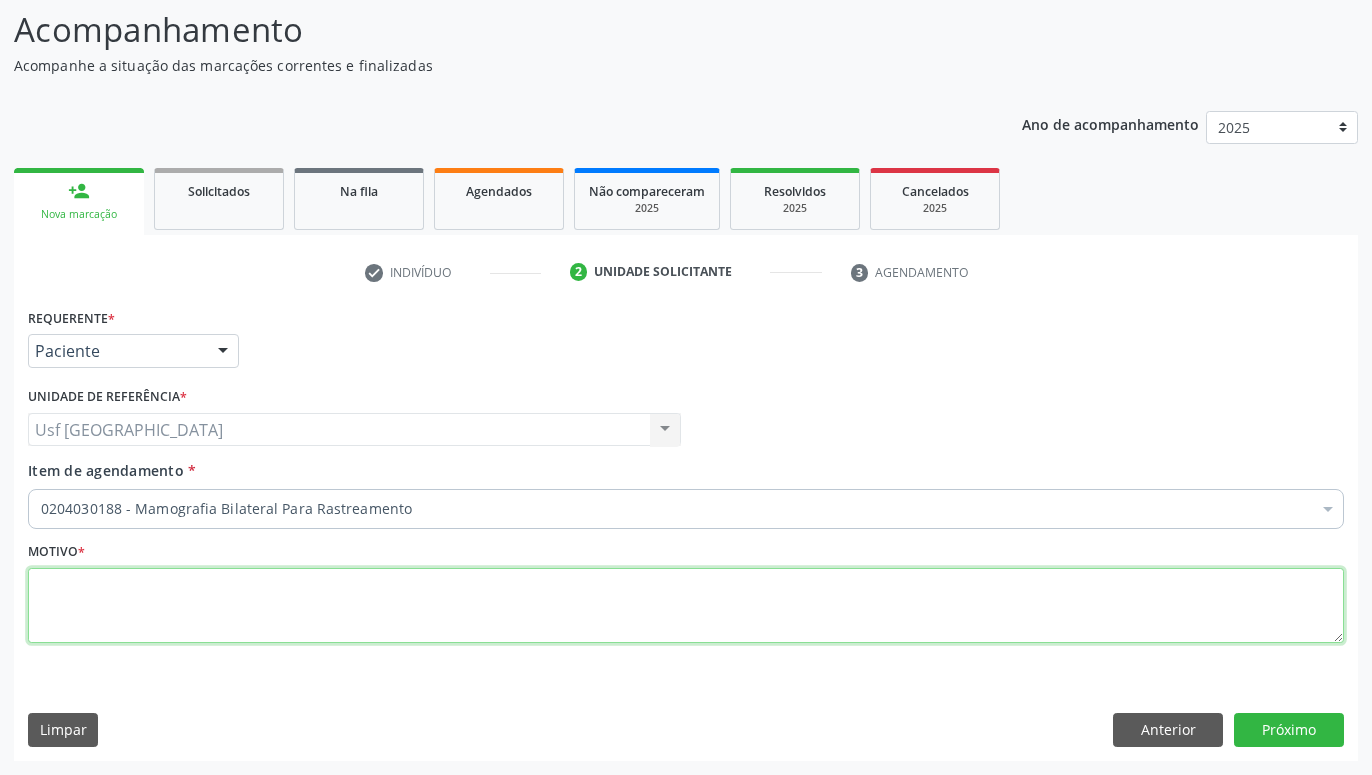 click at bounding box center [686, 606] 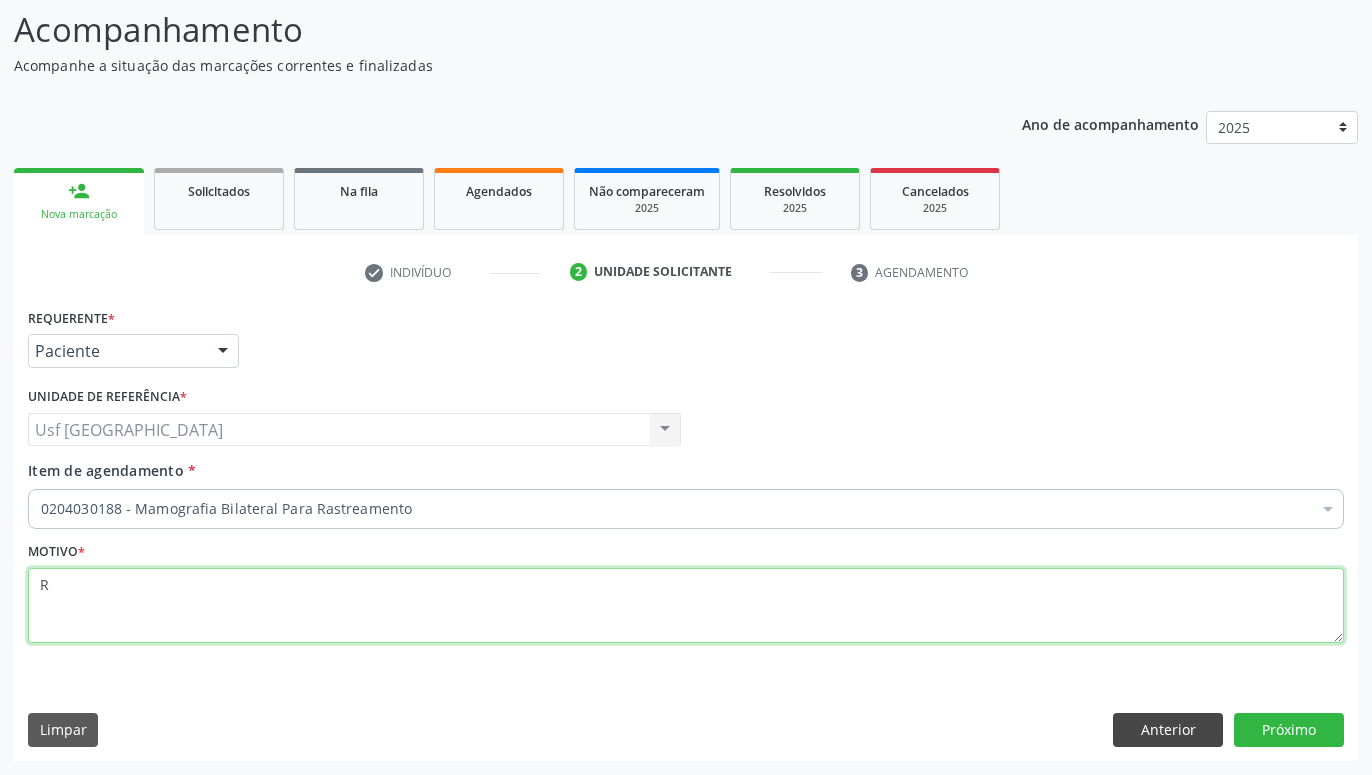 type on "R" 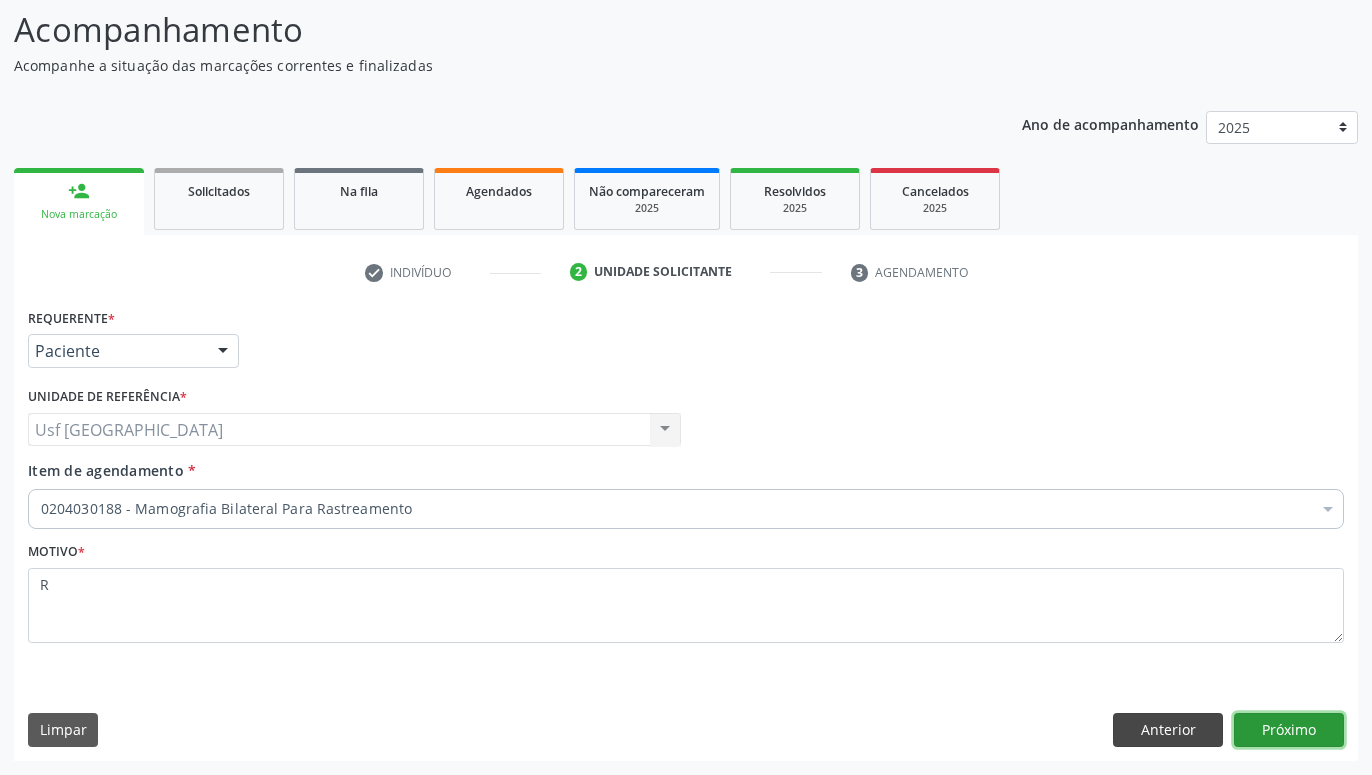 click on "Próximo" at bounding box center [1289, 730] 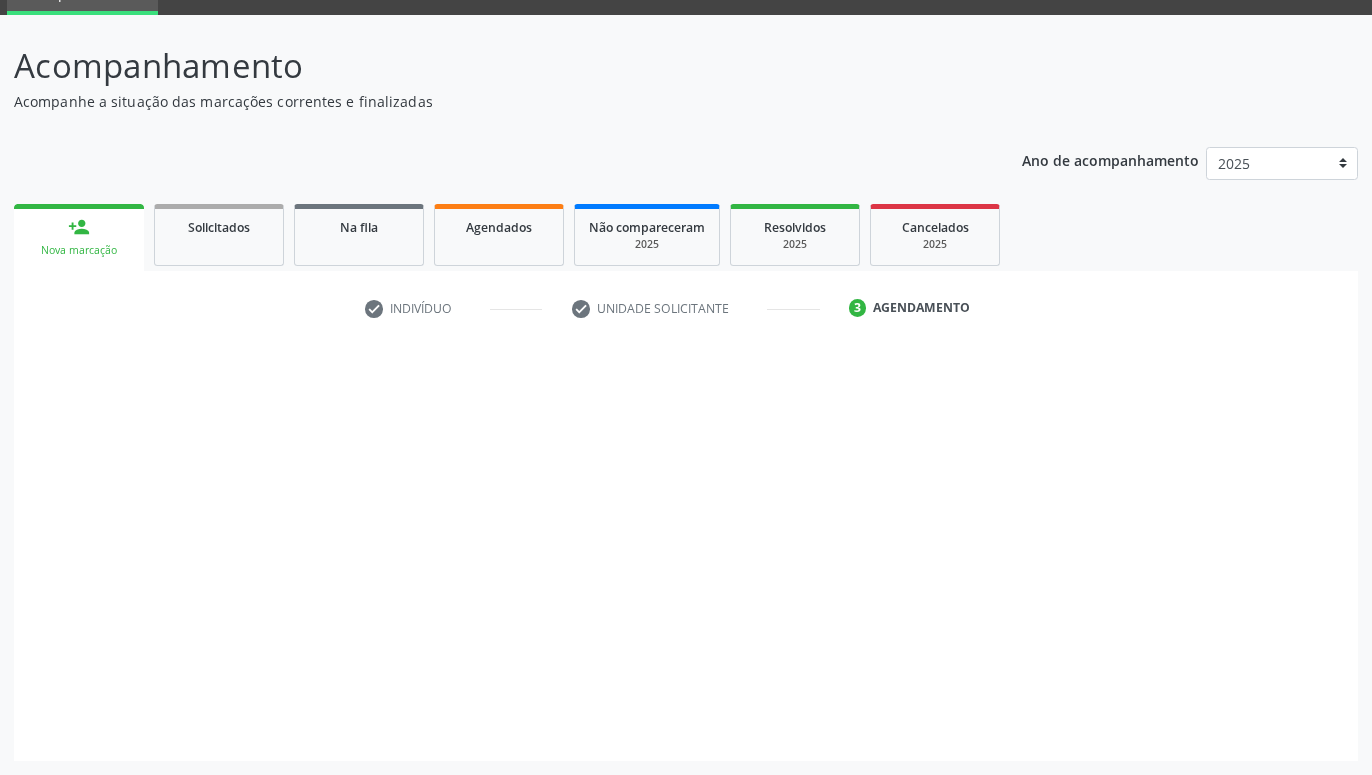 scroll, scrollTop: 95, scrollLeft: 0, axis: vertical 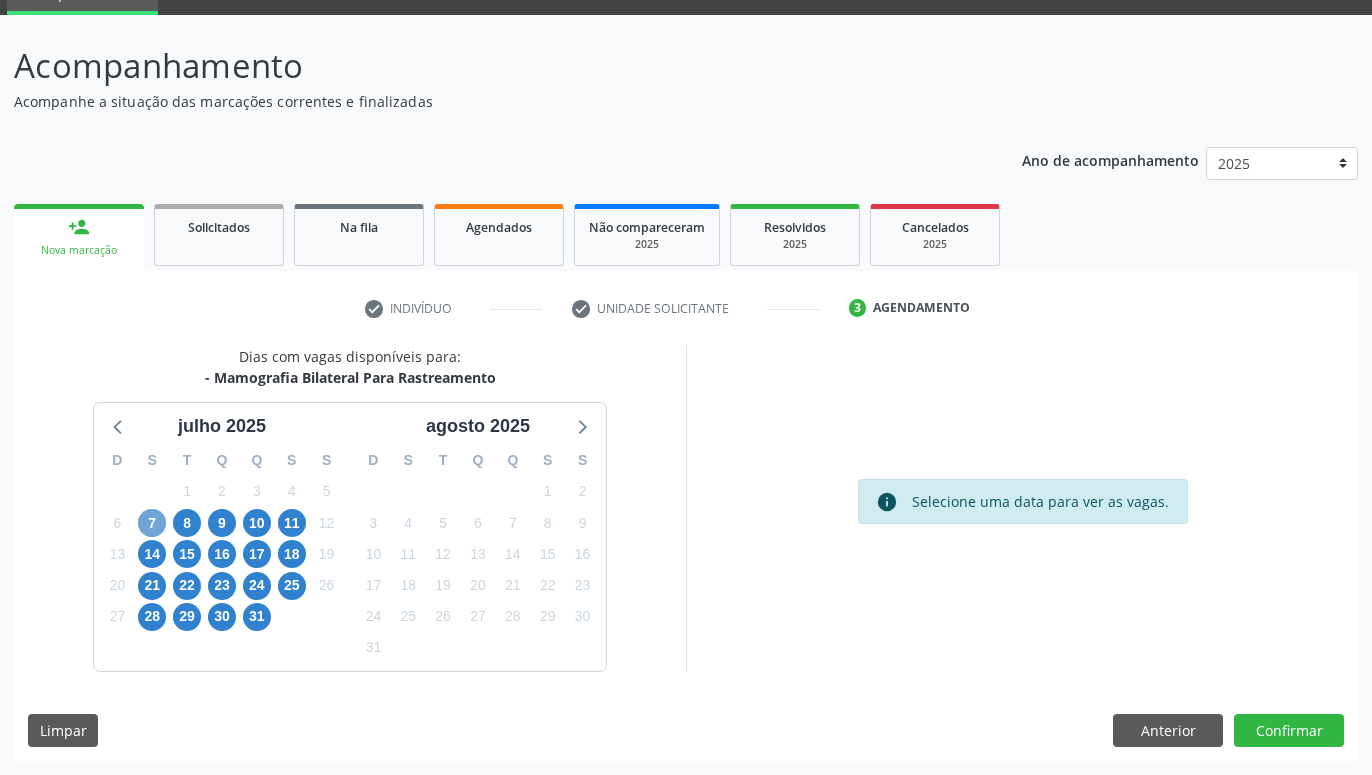 click on "7" at bounding box center [152, 523] 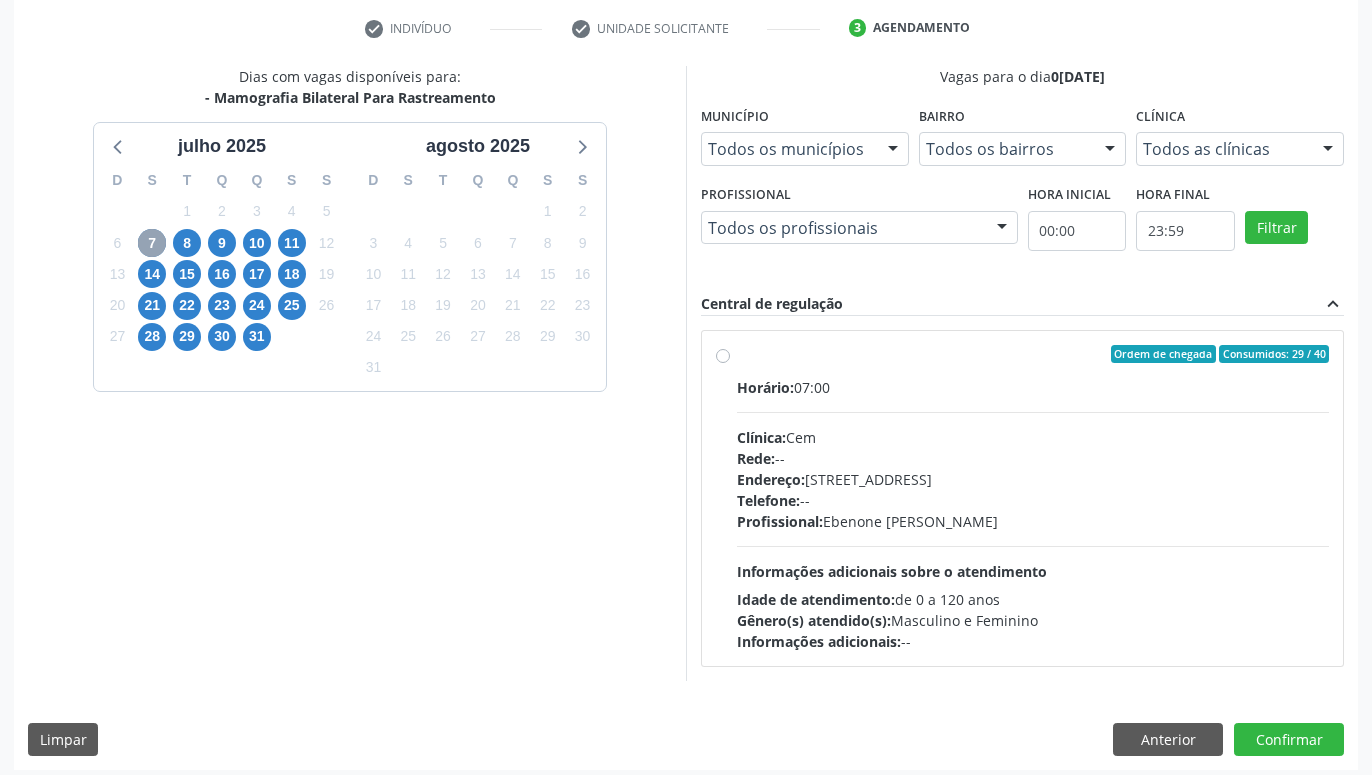 scroll, scrollTop: 384, scrollLeft: 0, axis: vertical 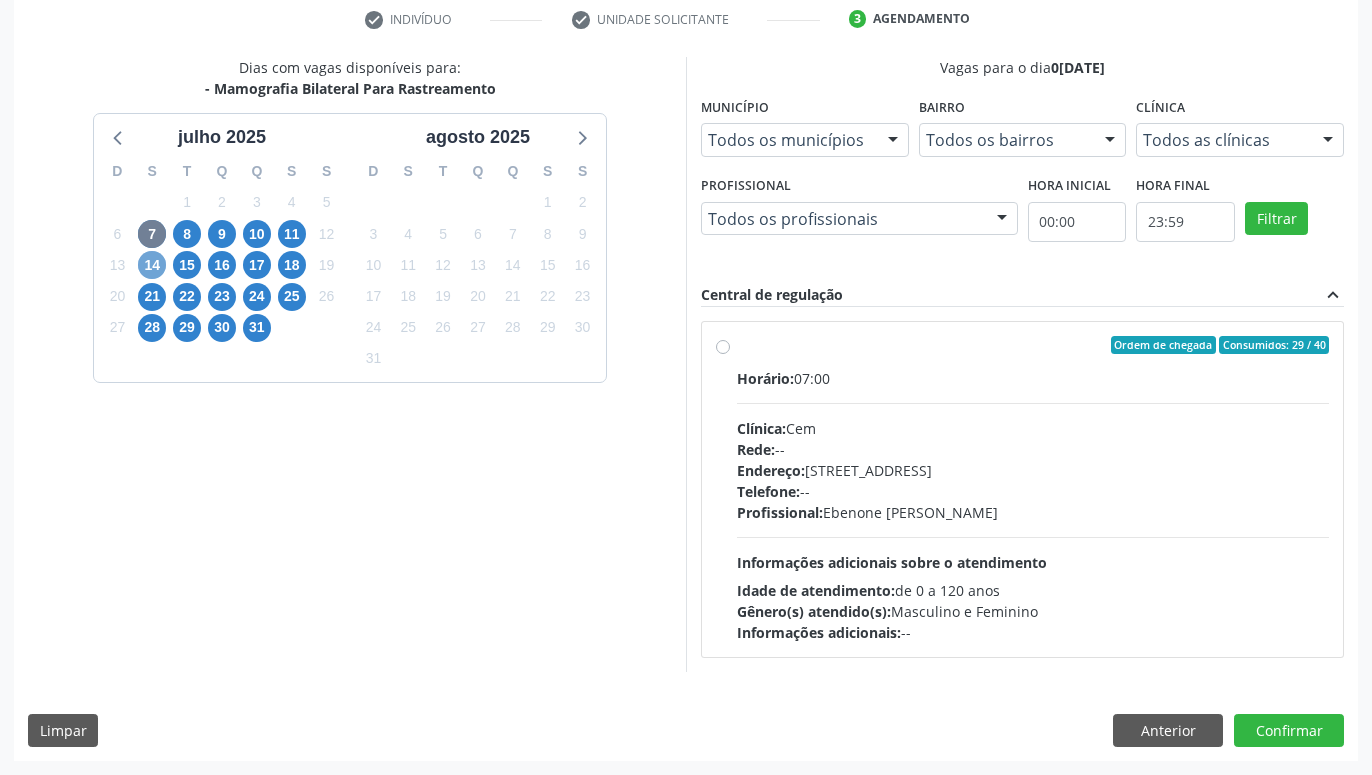 click on "14" at bounding box center [152, 265] 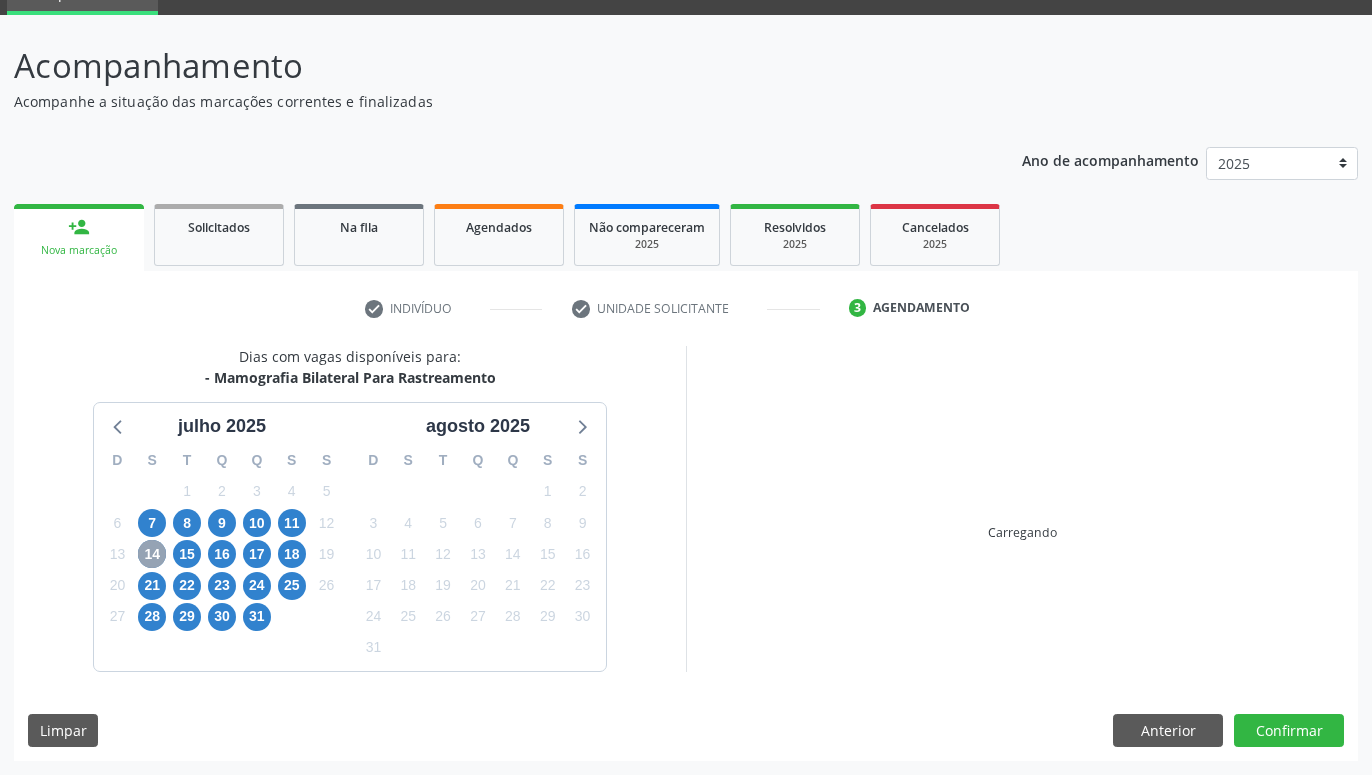 scroll, scrollTop: 95, scrollLeft: 0, axis: vertical 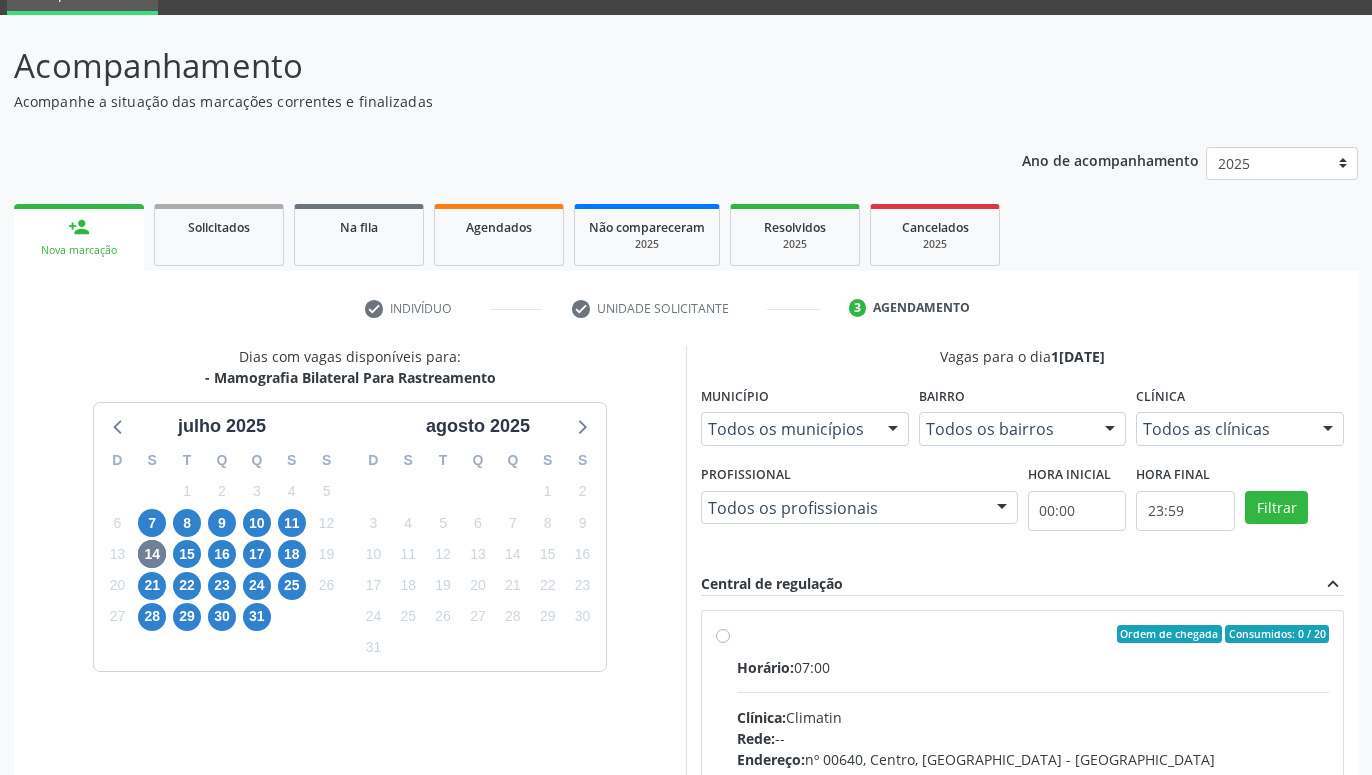 click on "Ordem de chegada
Consumidos: 0 / 20
Horário:   07:00
Clínica:  Climatin
Rede:
--
Endereço:   nº 00640, [GEOGRAPHIC_DATA] - PE
Telefone:   [PHONE_NUMBER]
Profissional:
[PERSON_NAME] de [PERSON_NAME]
Informações adicionais sobre o atendimento
Idade de atendimento:
de 0 a 120 anos
Gênero(s) atendido(s):
Masculino e Feminino
Informações adicionais:
--" at bounding box center (1033, 778) 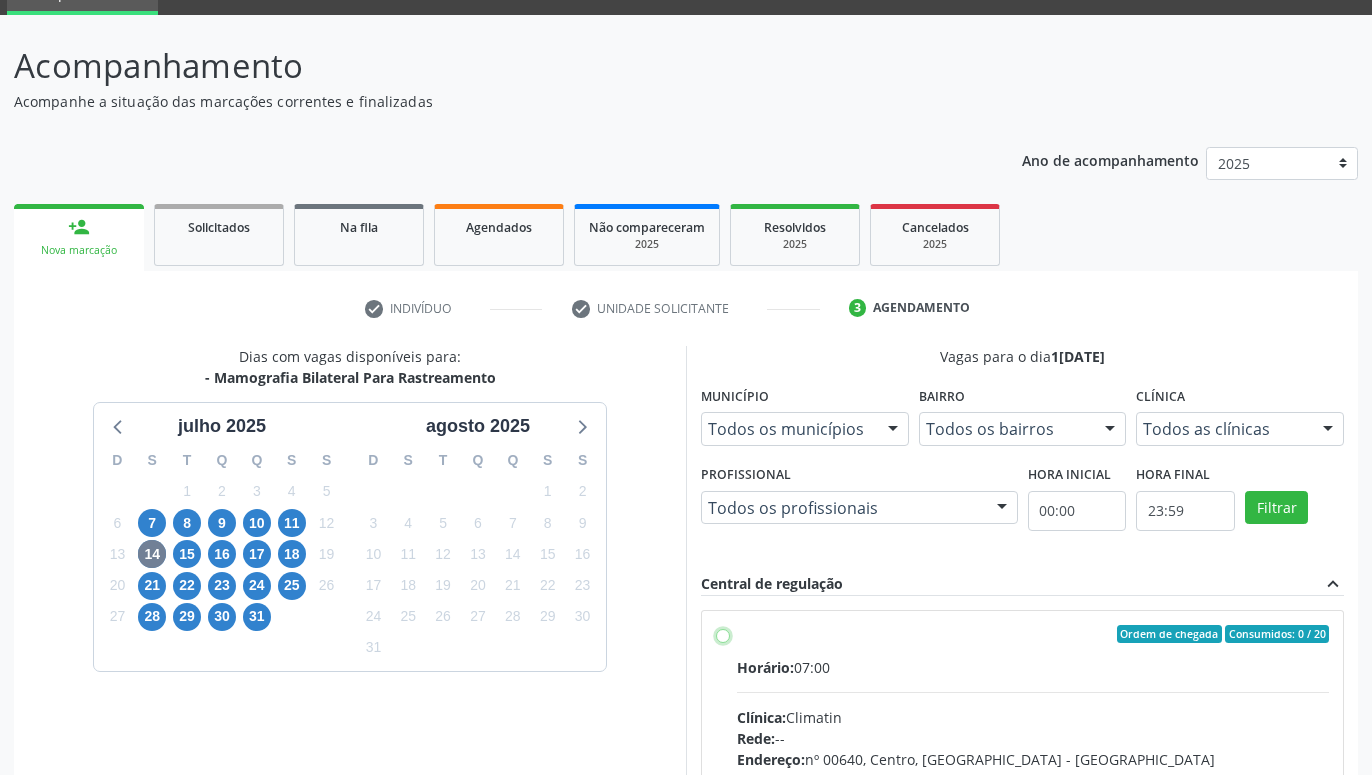 radio on "true" 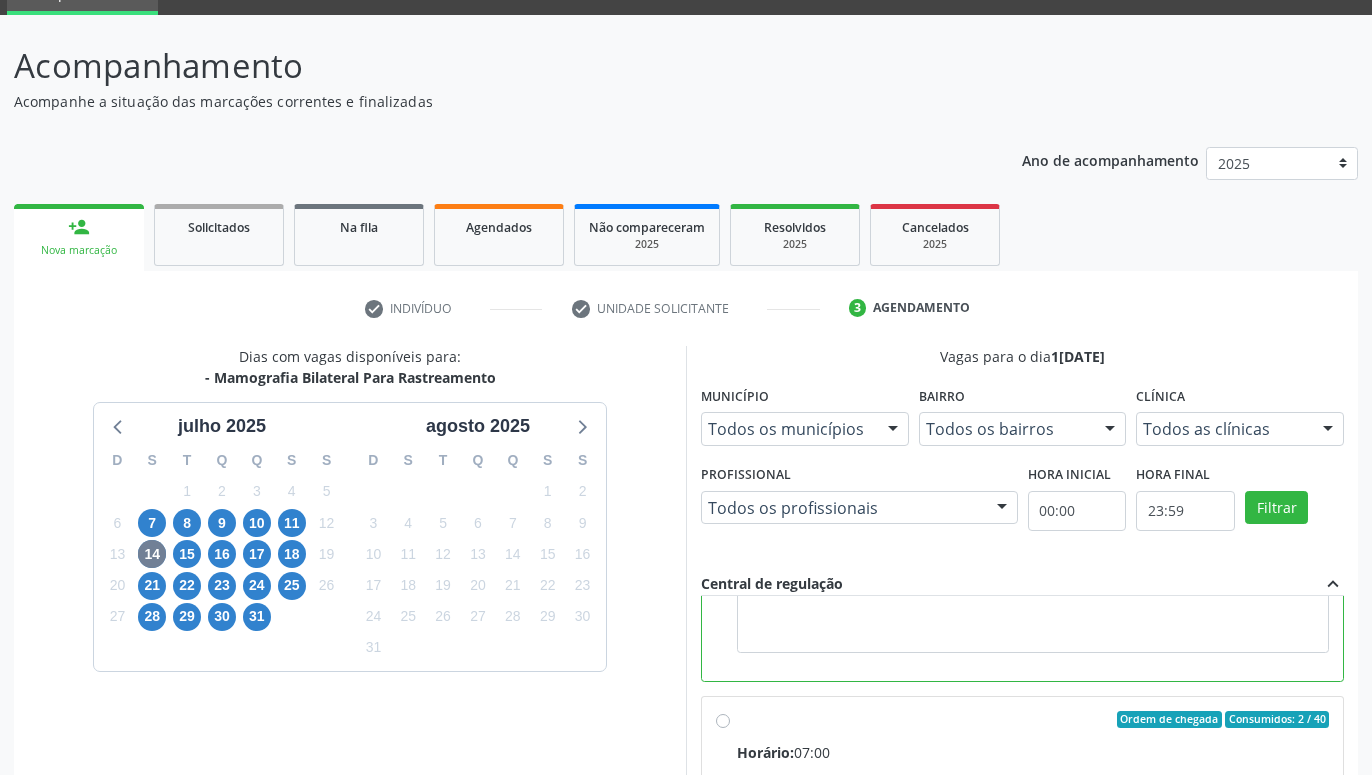 scroll, scrollTop: 450, scrollLeft: 0, axis: vertical 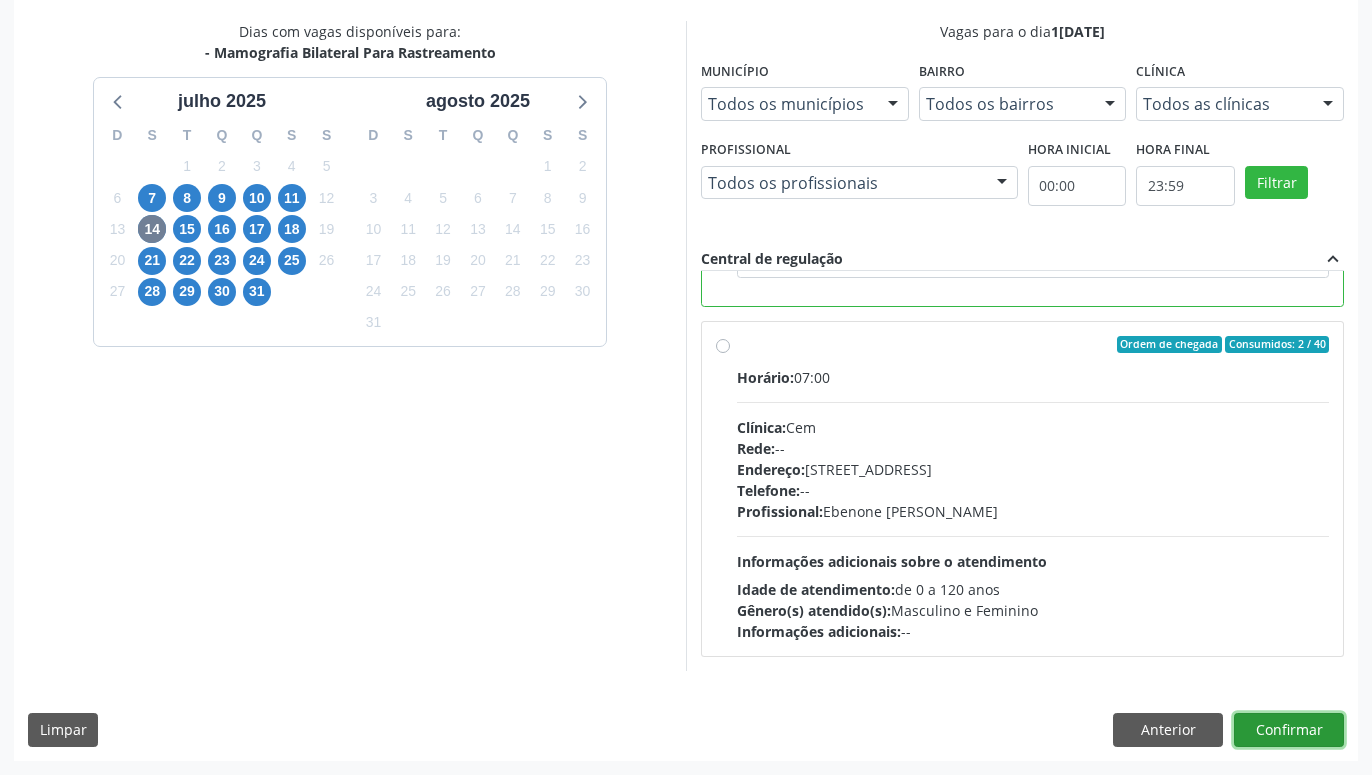 click on "Confirmar" at bounding box center (1289, 730) 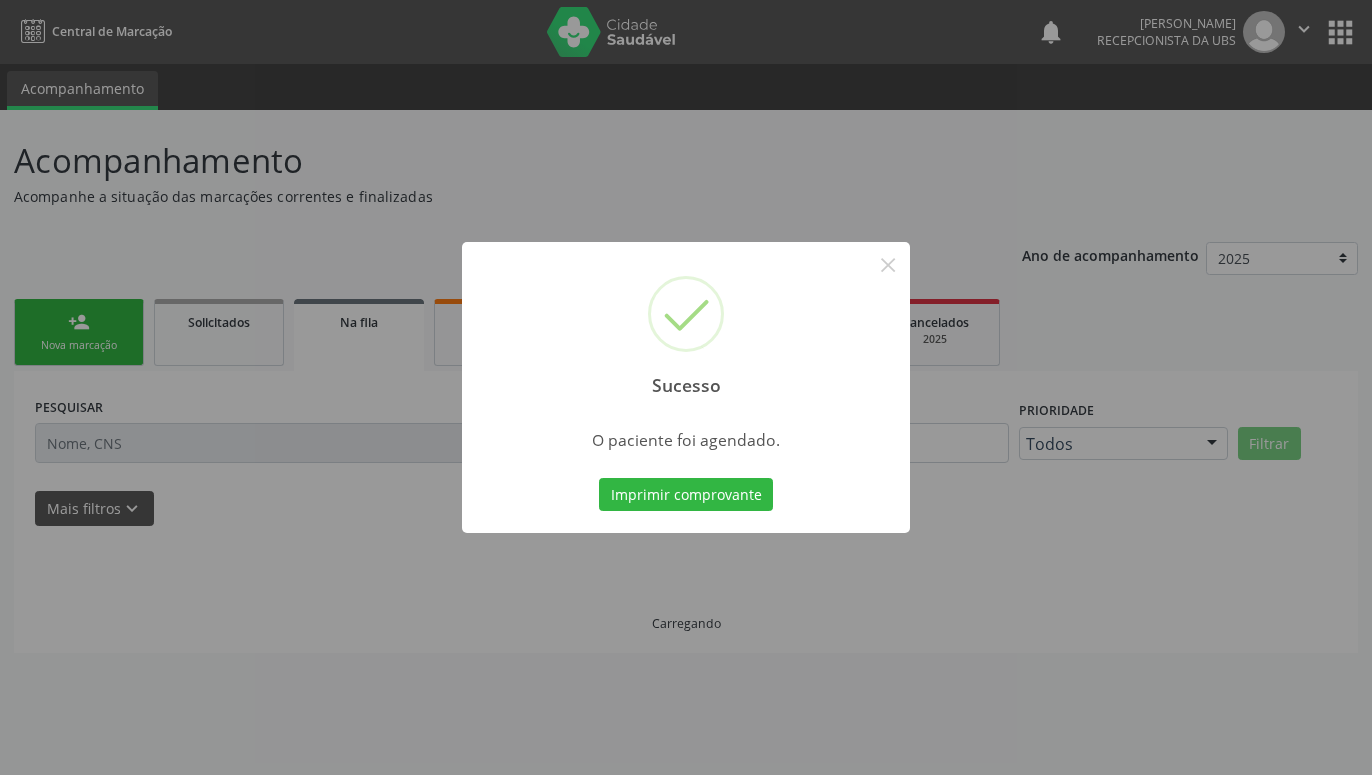 scroll, scrollTop: 0, scrollLeft: 0, axis: both 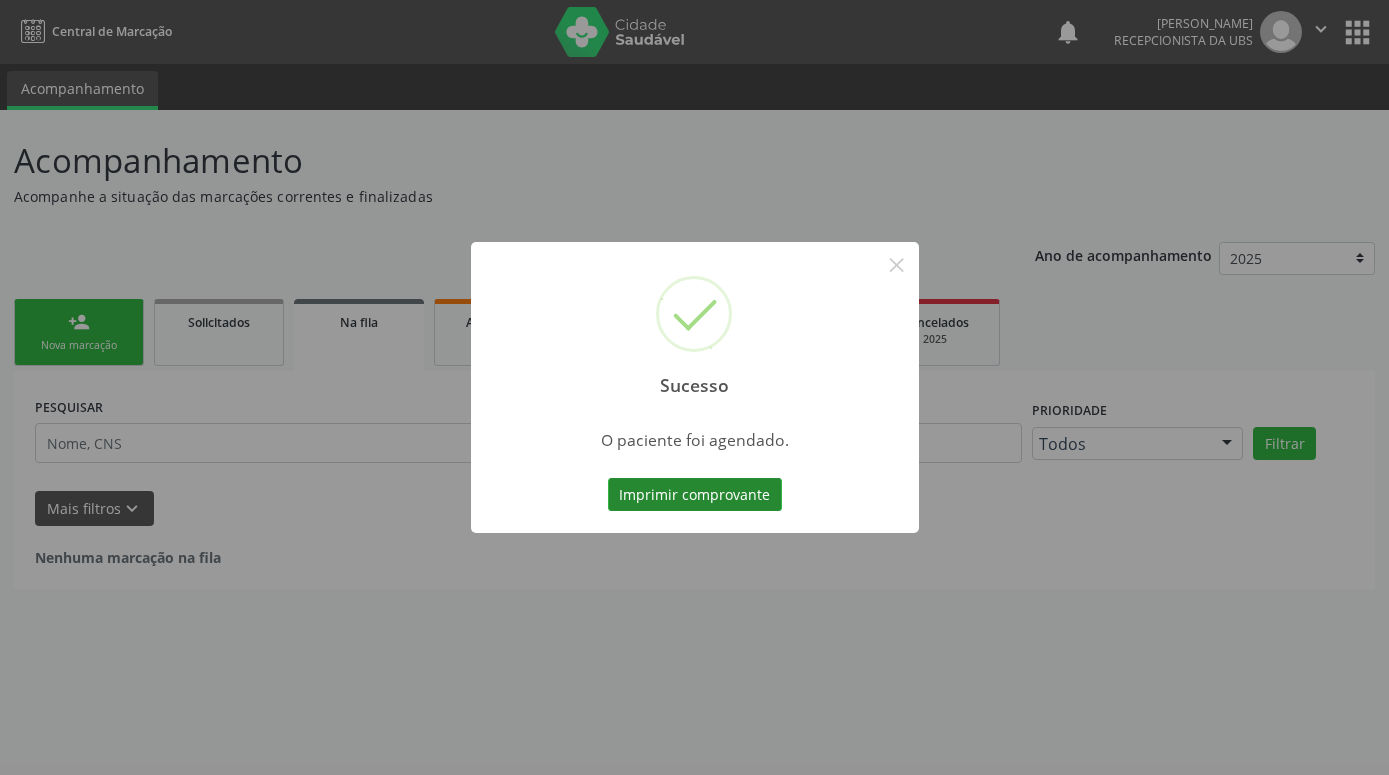 click on "Imprimir comprovante" at bounding box center (695, 495) 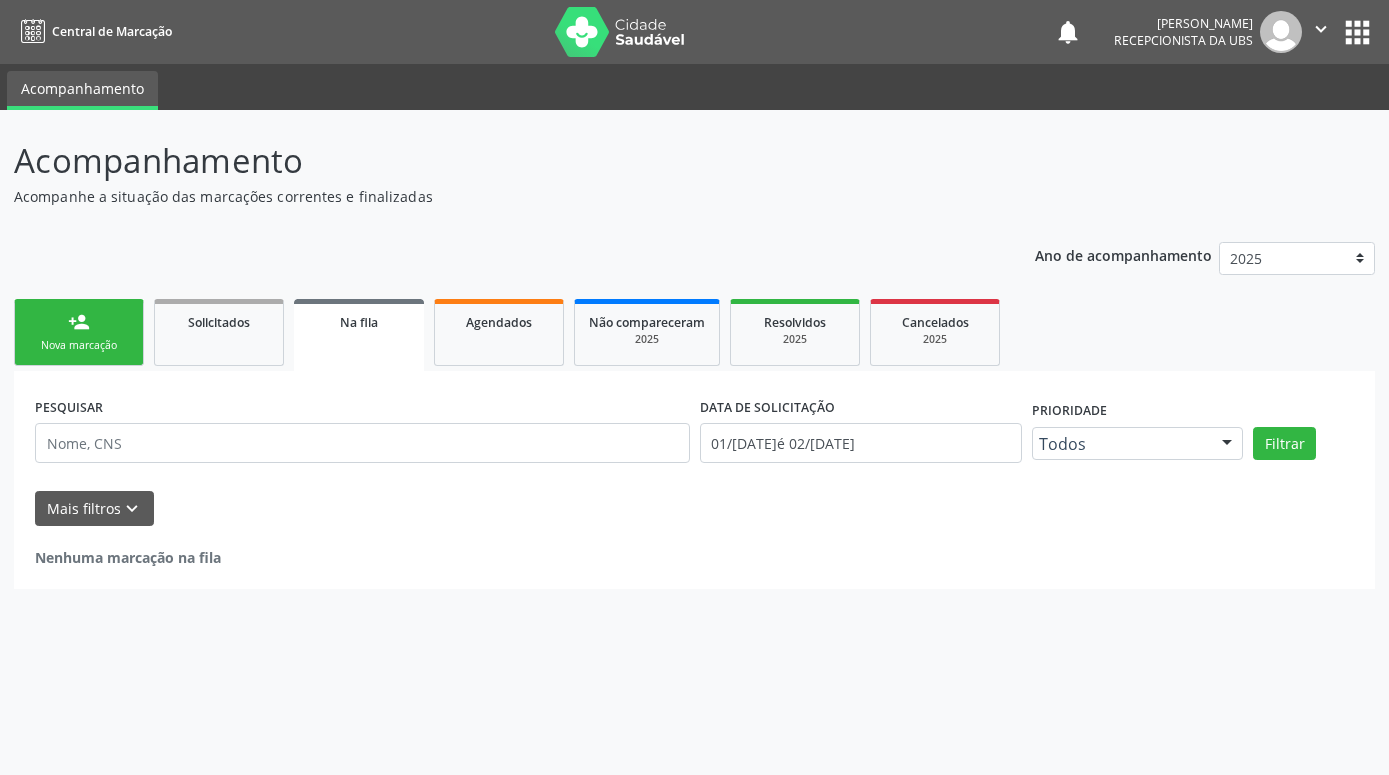 click on "person_add
Nova marcação" at bounding box center (79, 332) 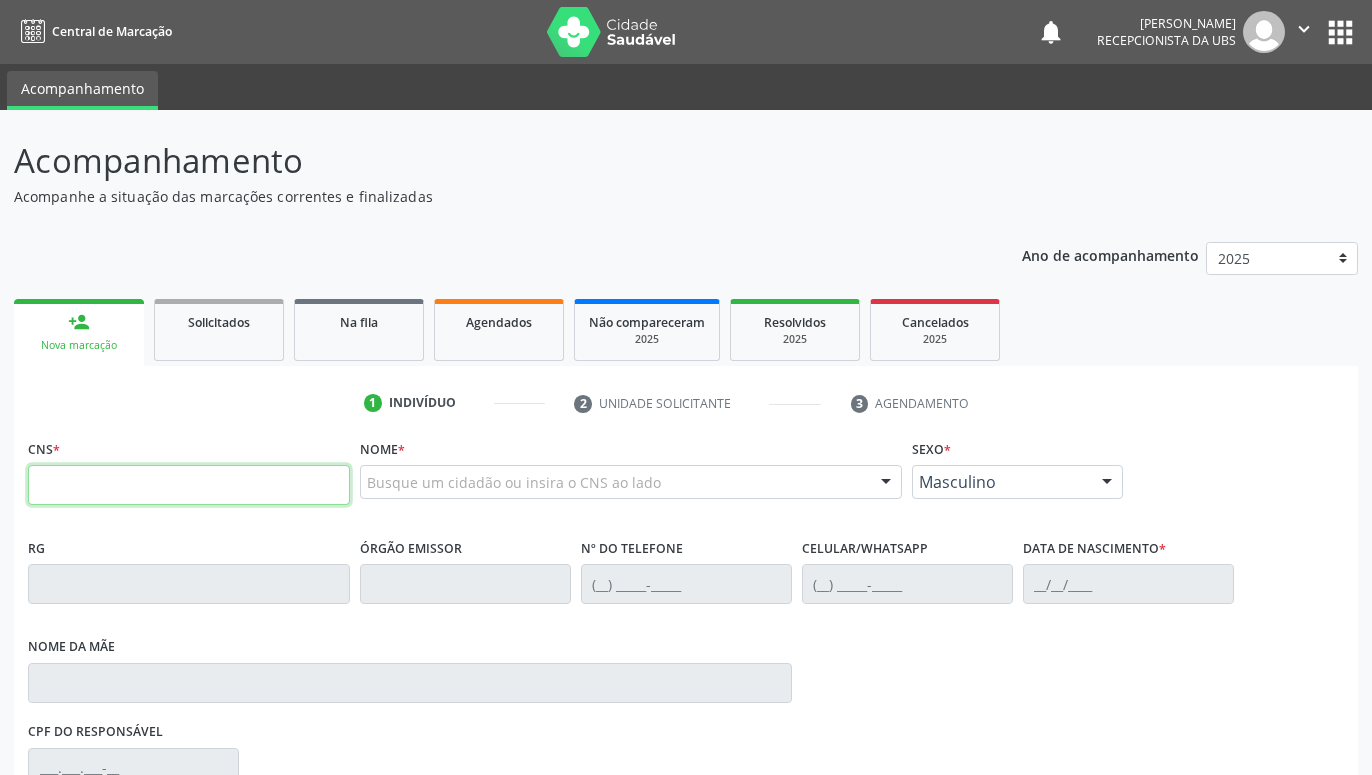 click at bounding box center [189, 485] 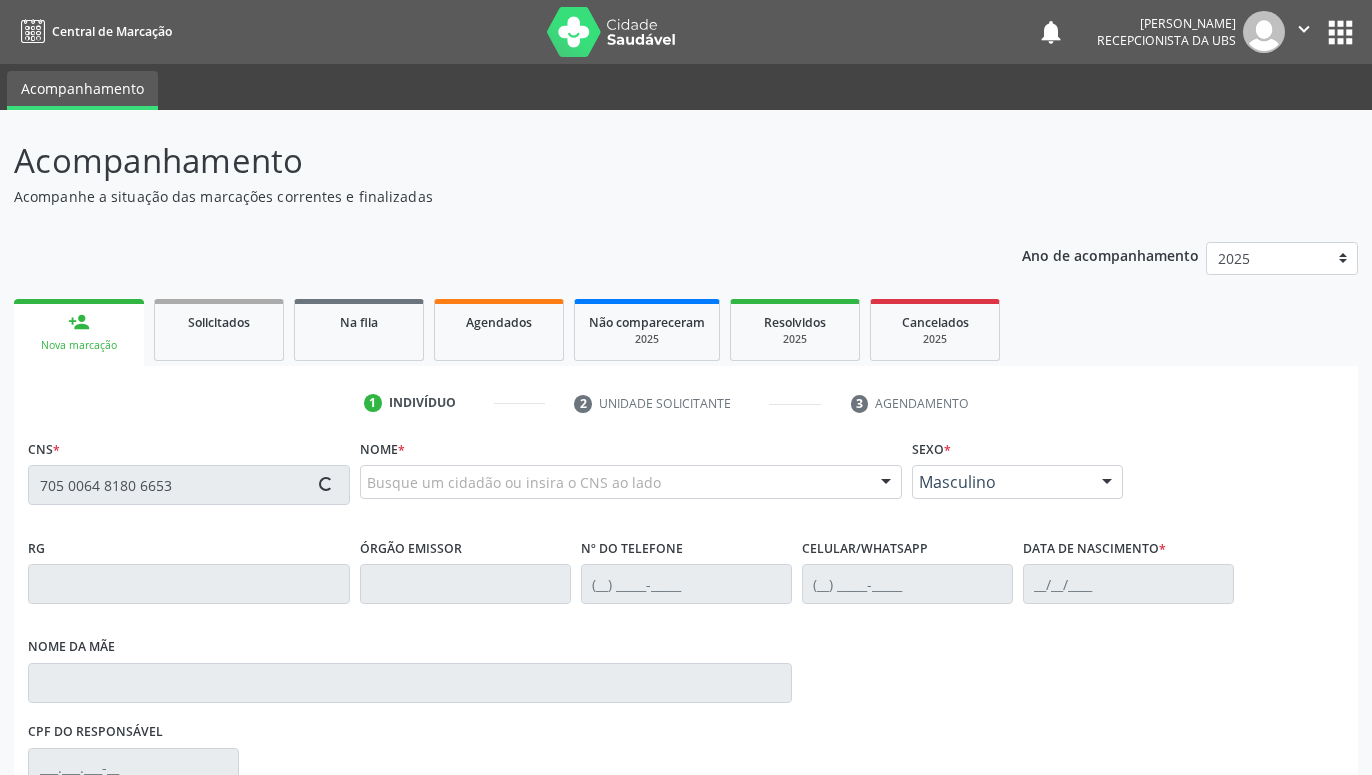 type on "705 0064 8180 6653" 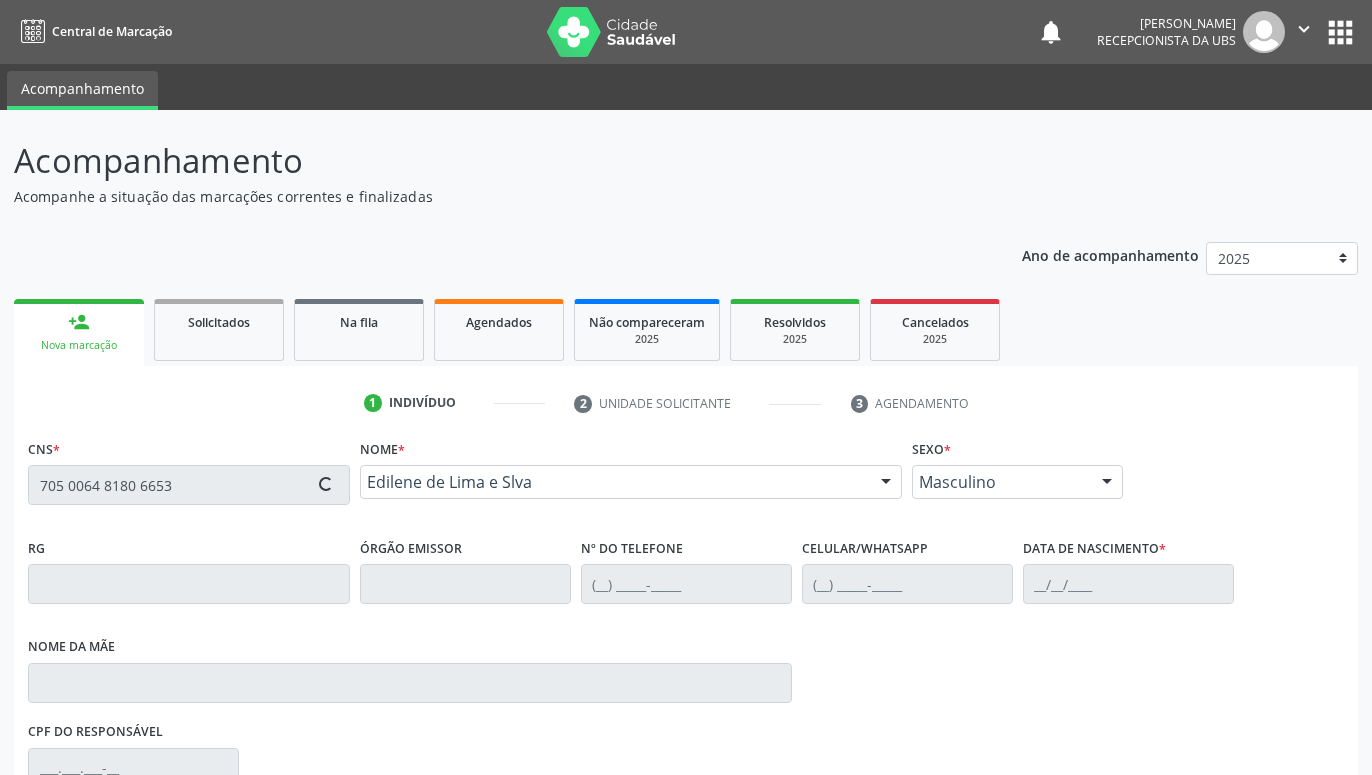 scroll, scrollTop: 295, scrollLeft: 0, axis: vertical 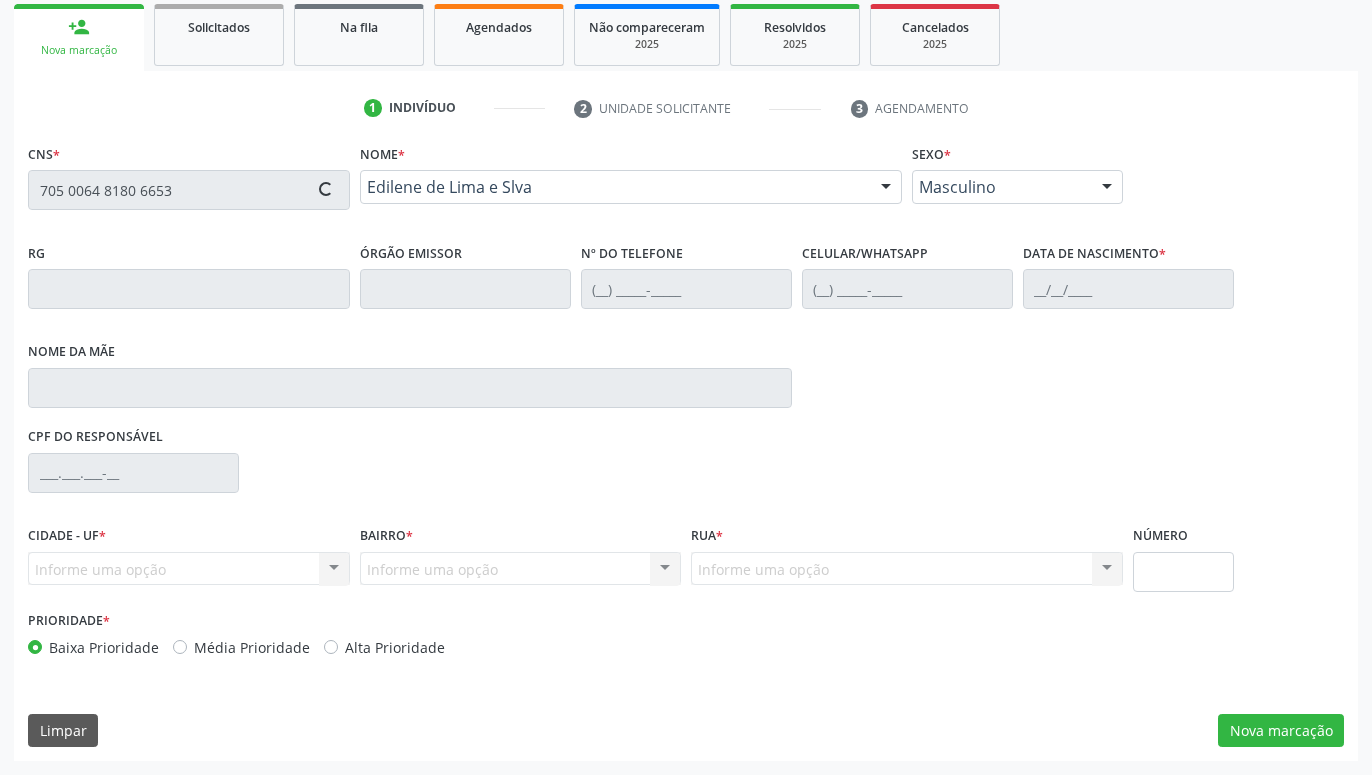 type on "[PHONE_NUMBER]" 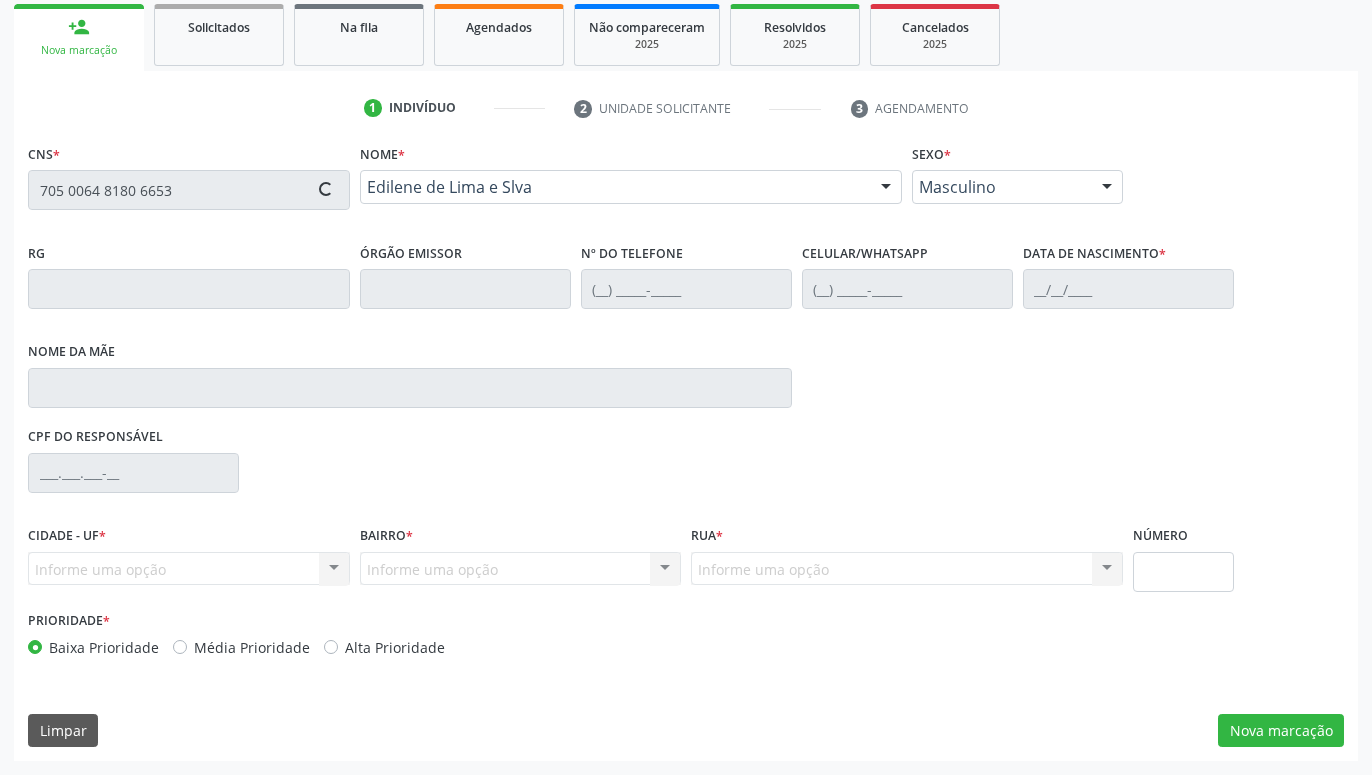 type on "1[DATE]" 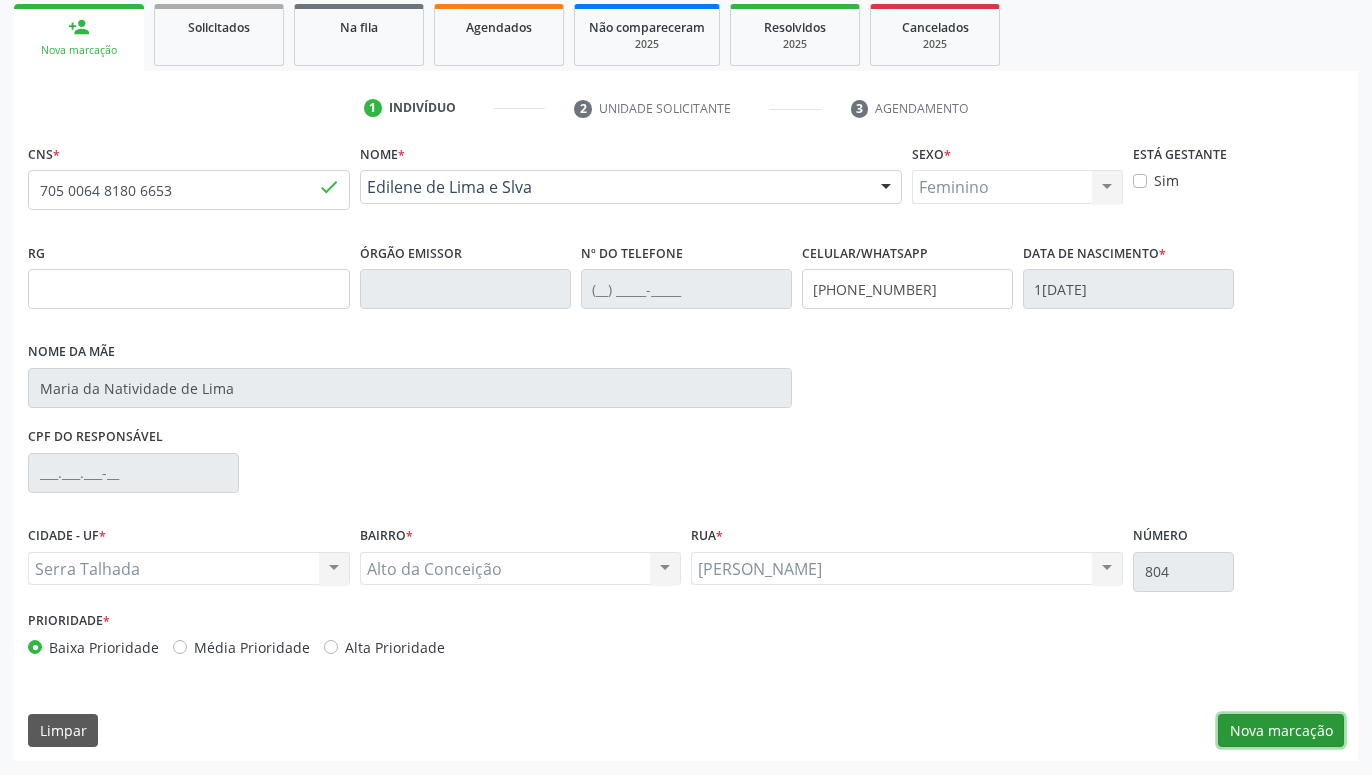 click on "Nova marcação" at bounding box center (1281, 731) 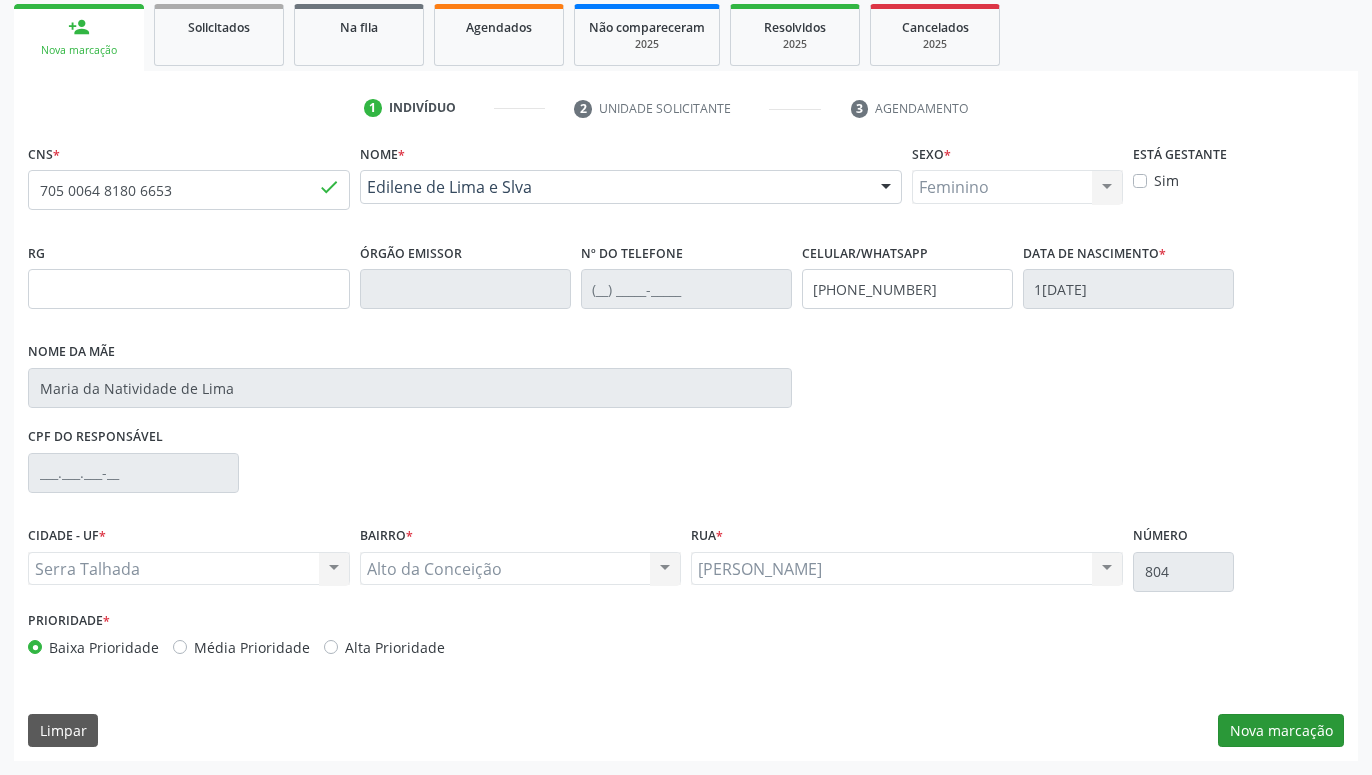 scroll, scrollTop: 131, scrollLeft: 0, axis: vertical 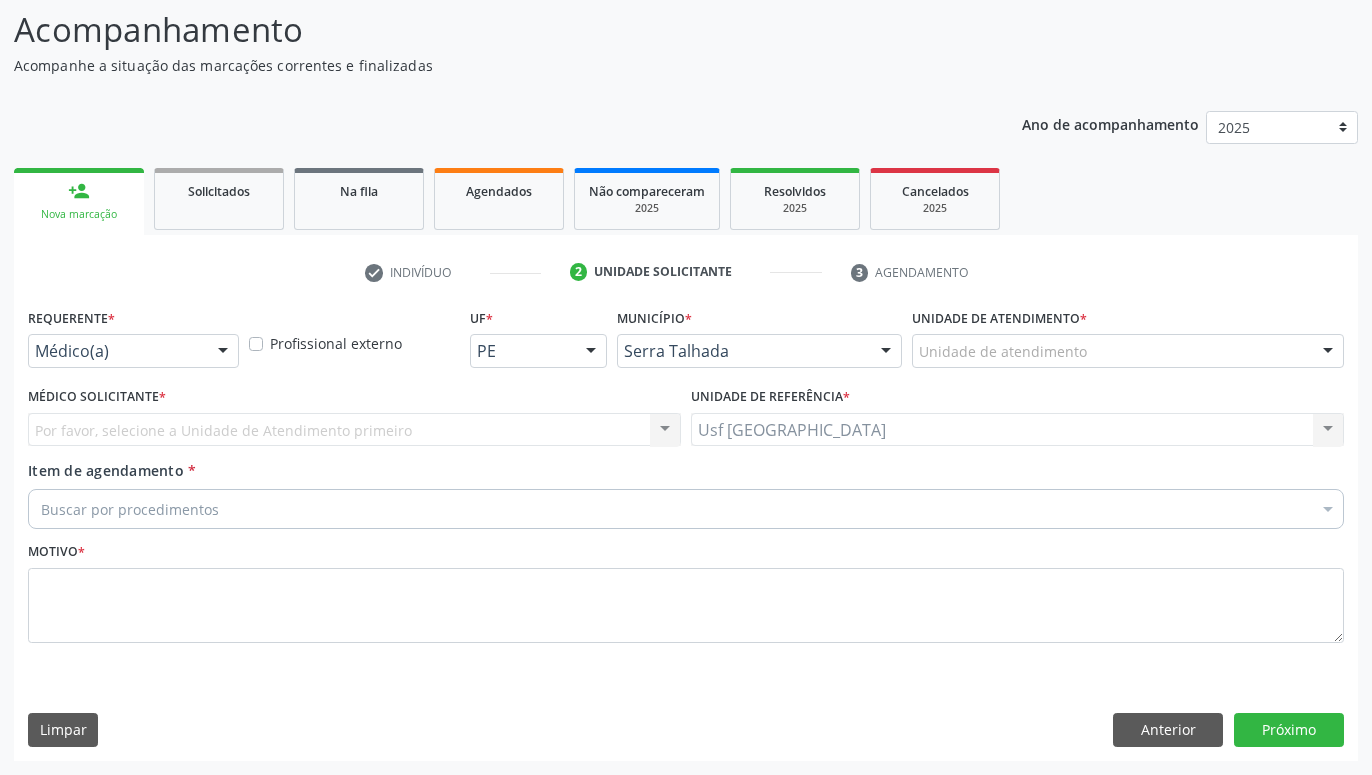 click on "Médico(a)         Médico(a)   Enfermeiro(a)   Paciente
Nenhum resultado encontrado para: "   "
Não há nenhuma opção para ser exibida." at bounding box center (133, 351) 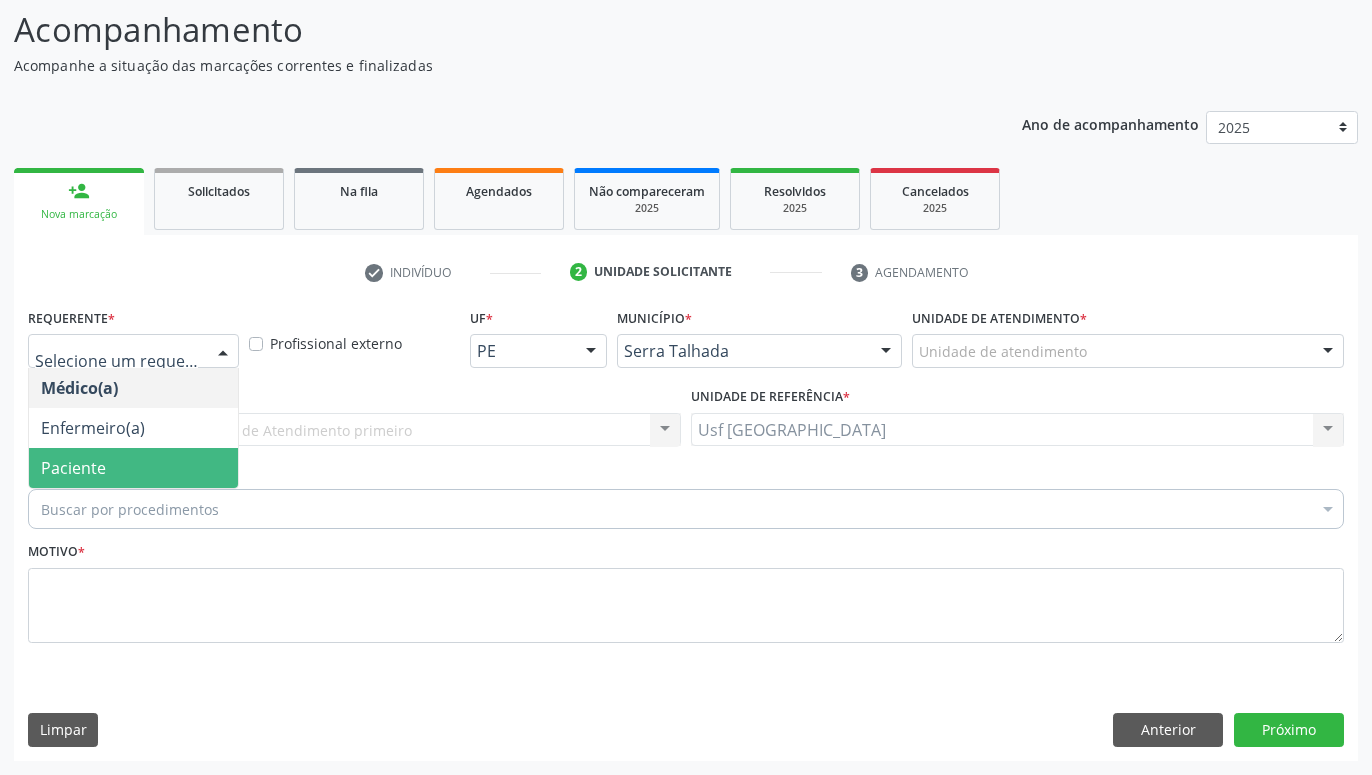 click on "Paciente" at bounding box center [133, 468] 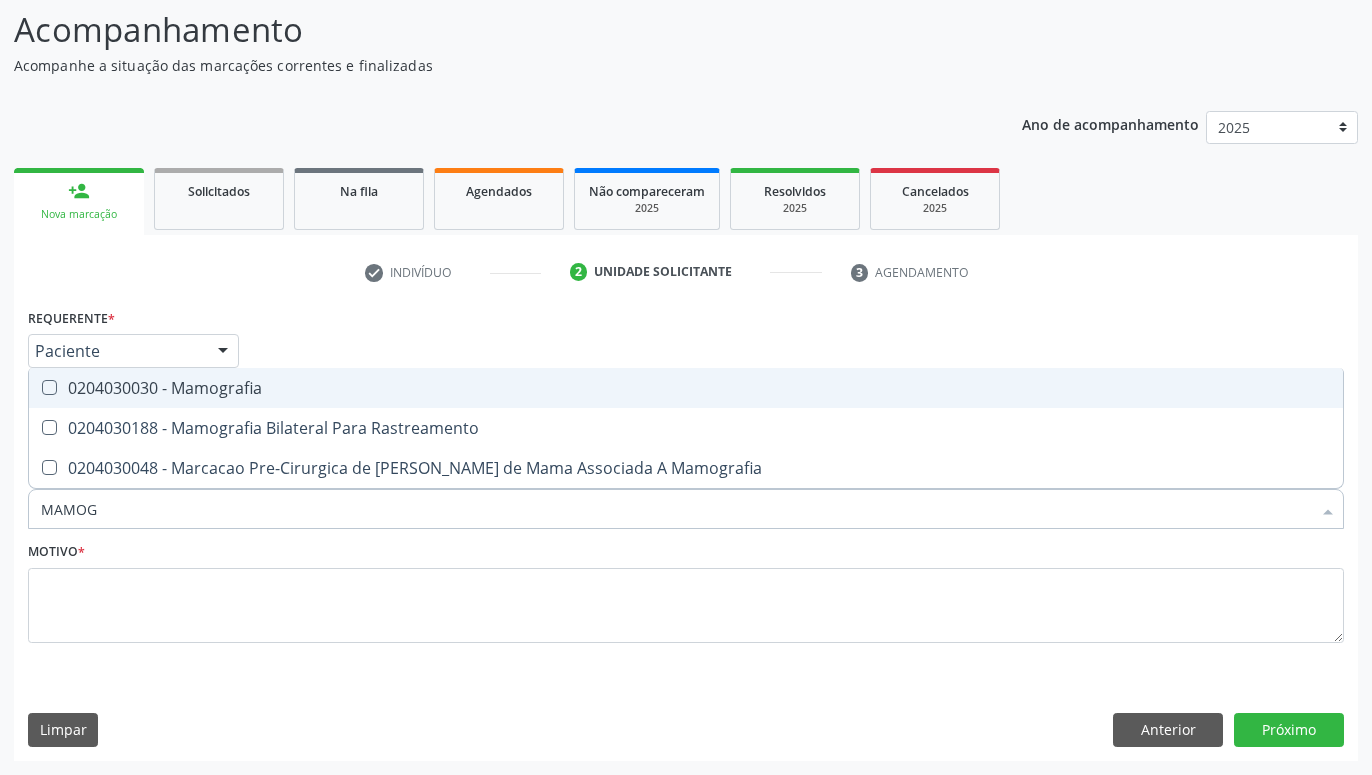 type on "MAMOGR" 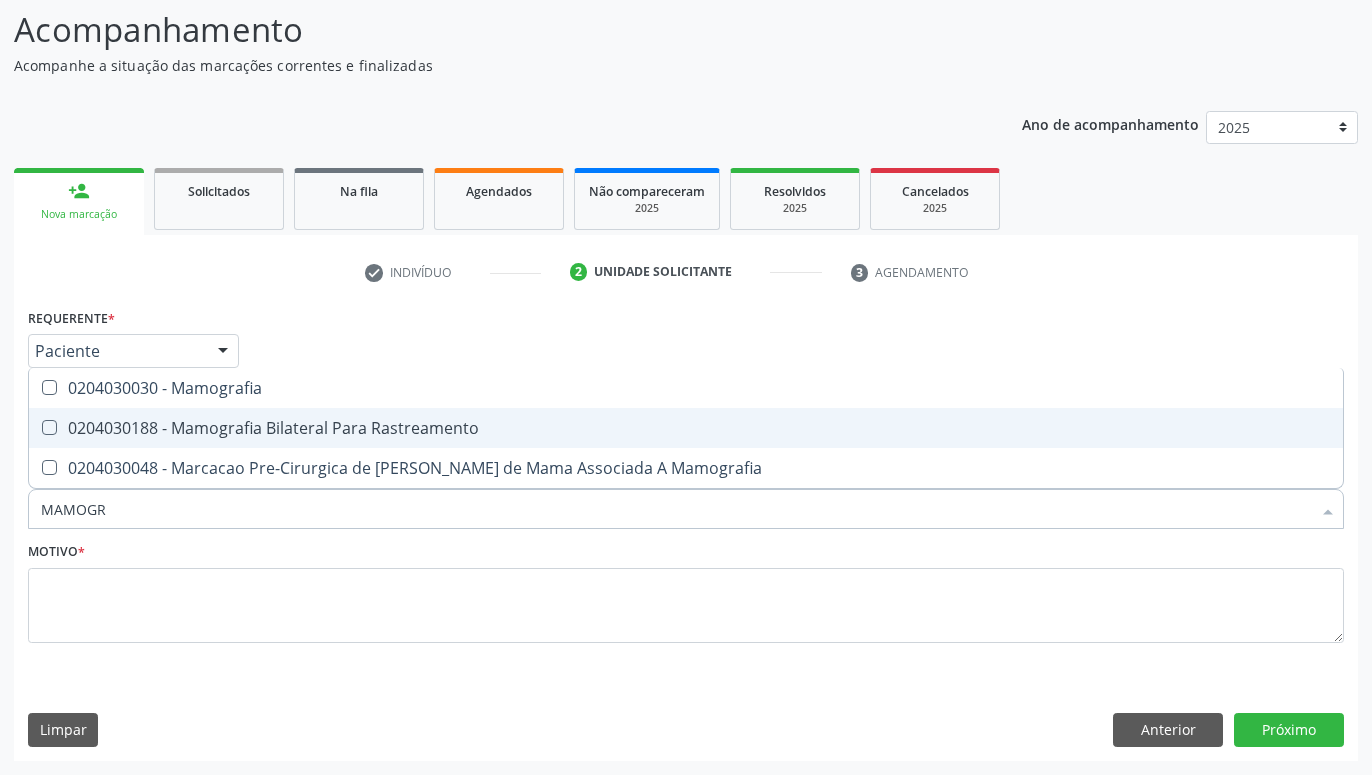 click on "0204030188 - Mamografia Bilateral Para Rastreamento" at bounding box center (686, 428) 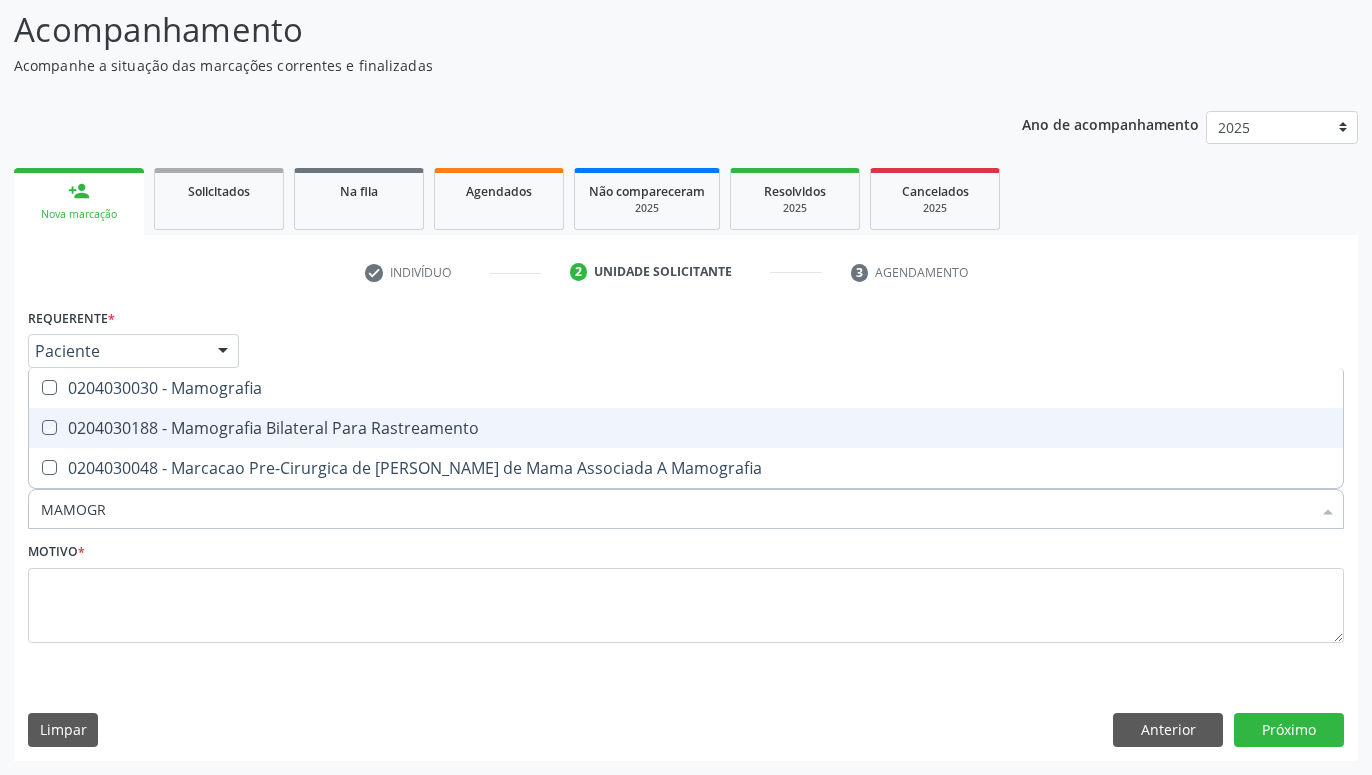checkbox on "true" 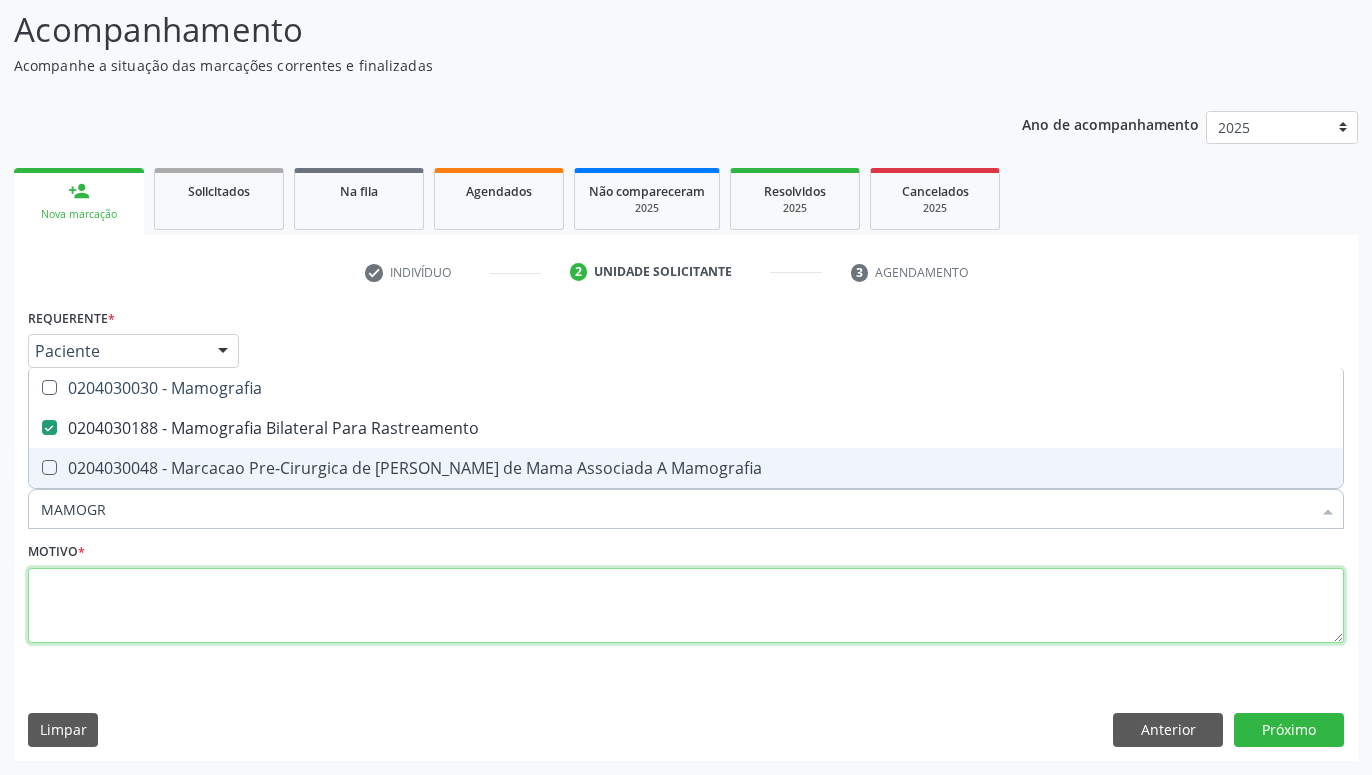 click at bounding box center [686, 606] 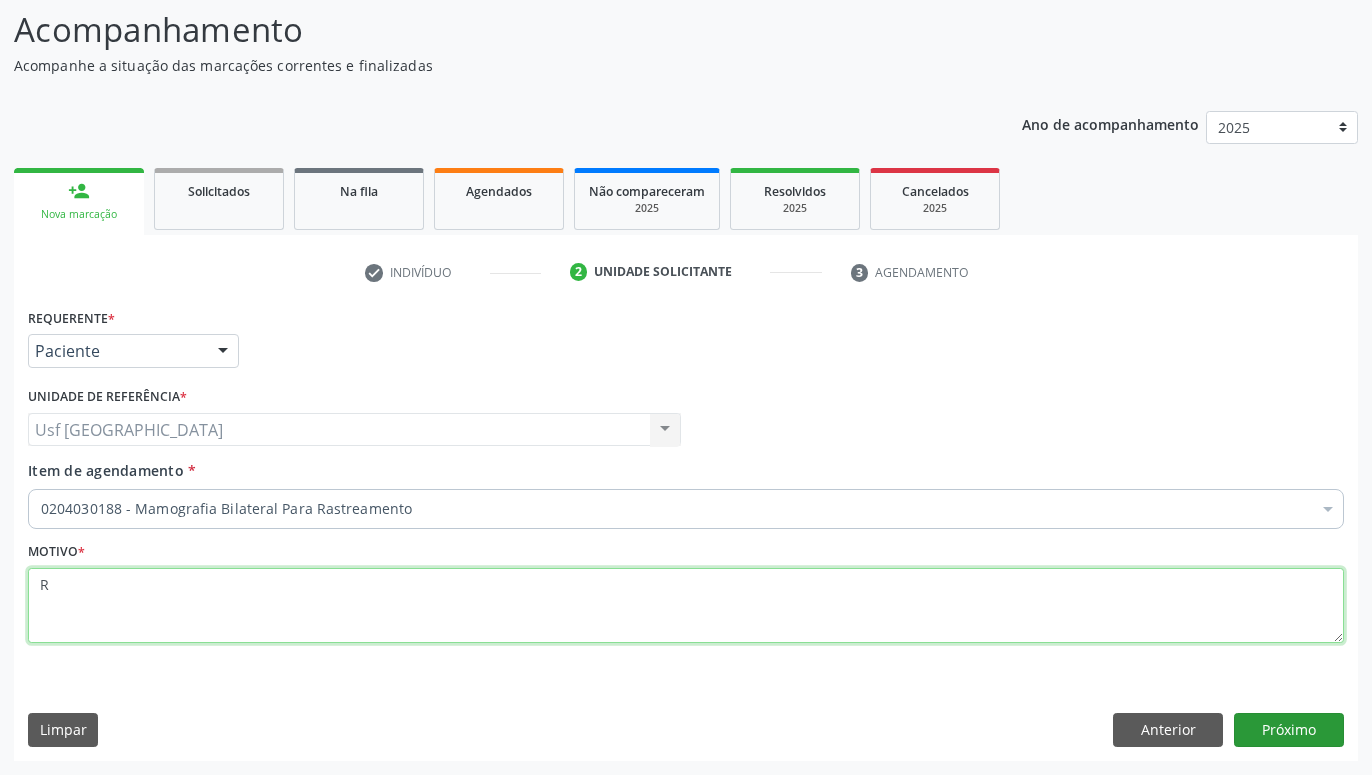 type on "R" 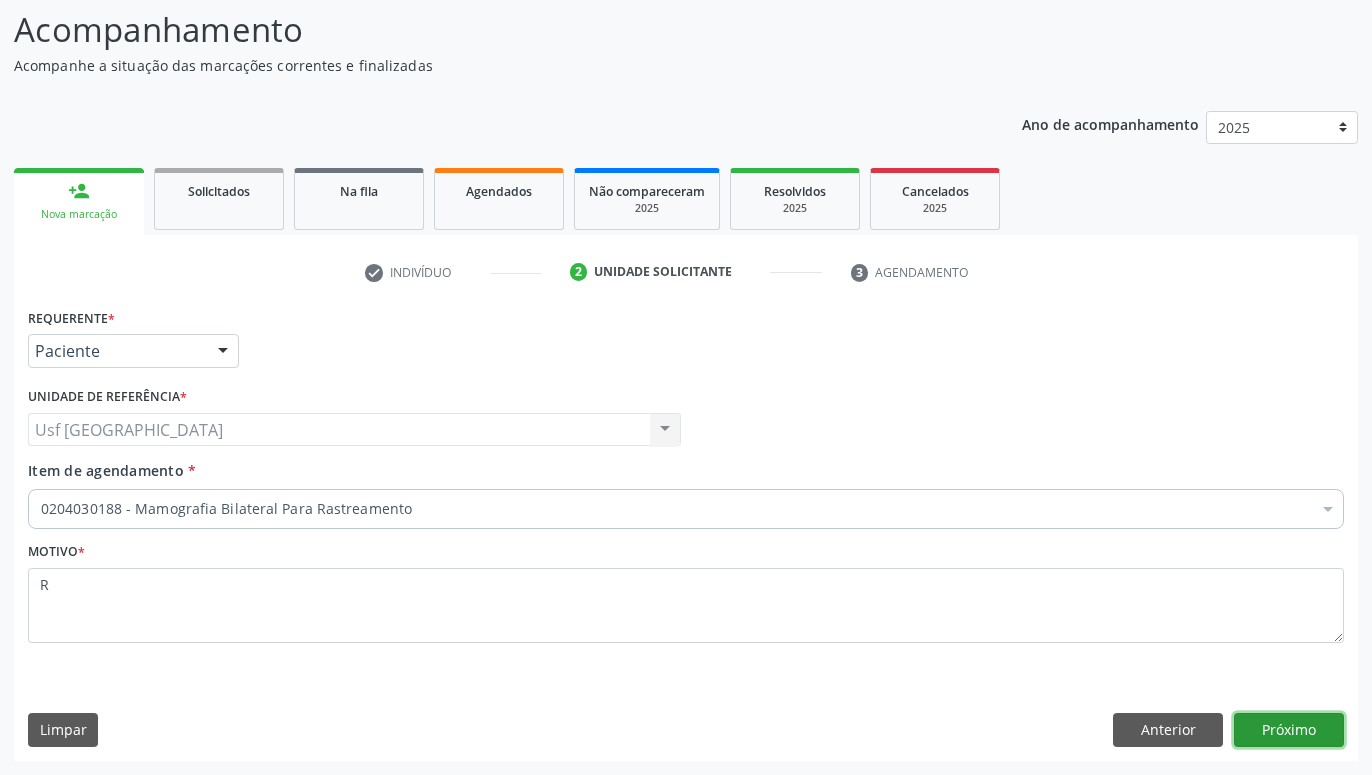 click on "Próximo" at bounding box center (1289, 730) 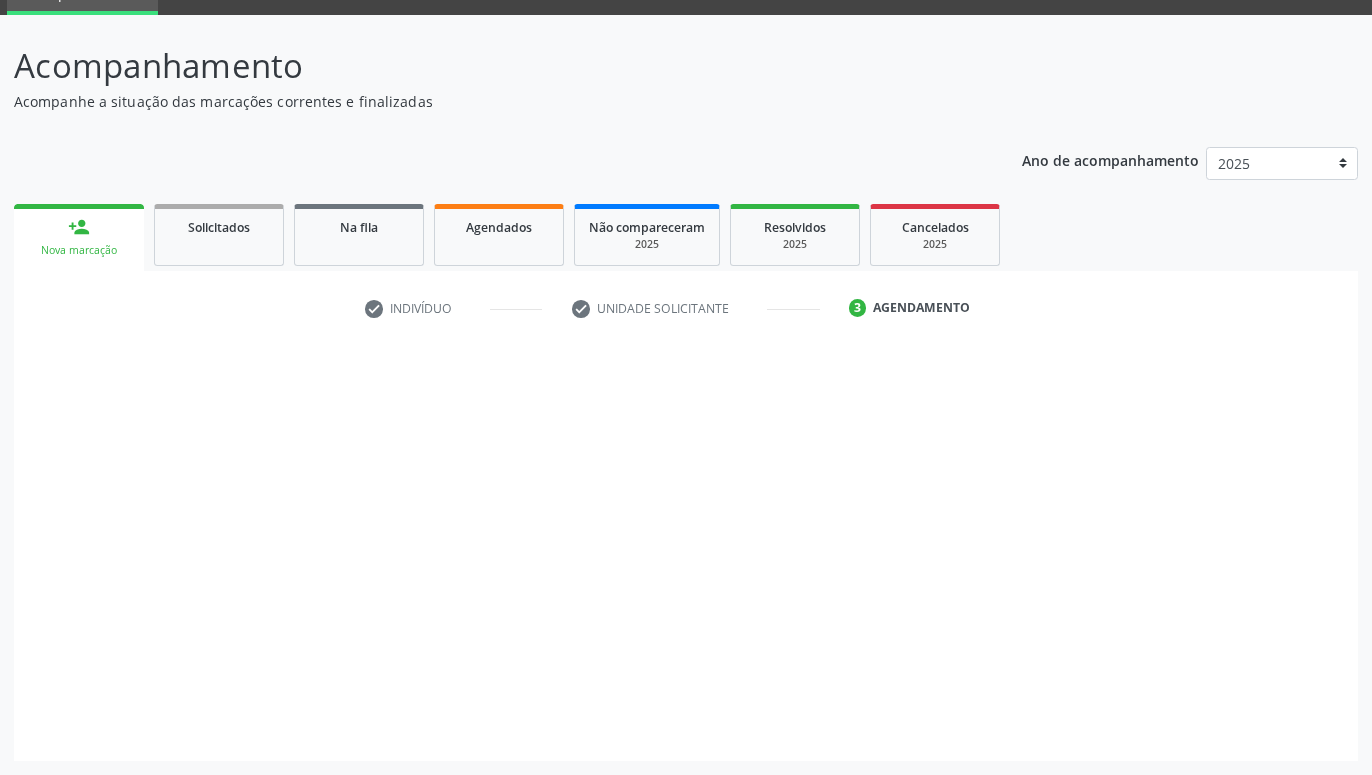 scroll, scrollTop: 95, scrollLeft: 0, axis: vertical 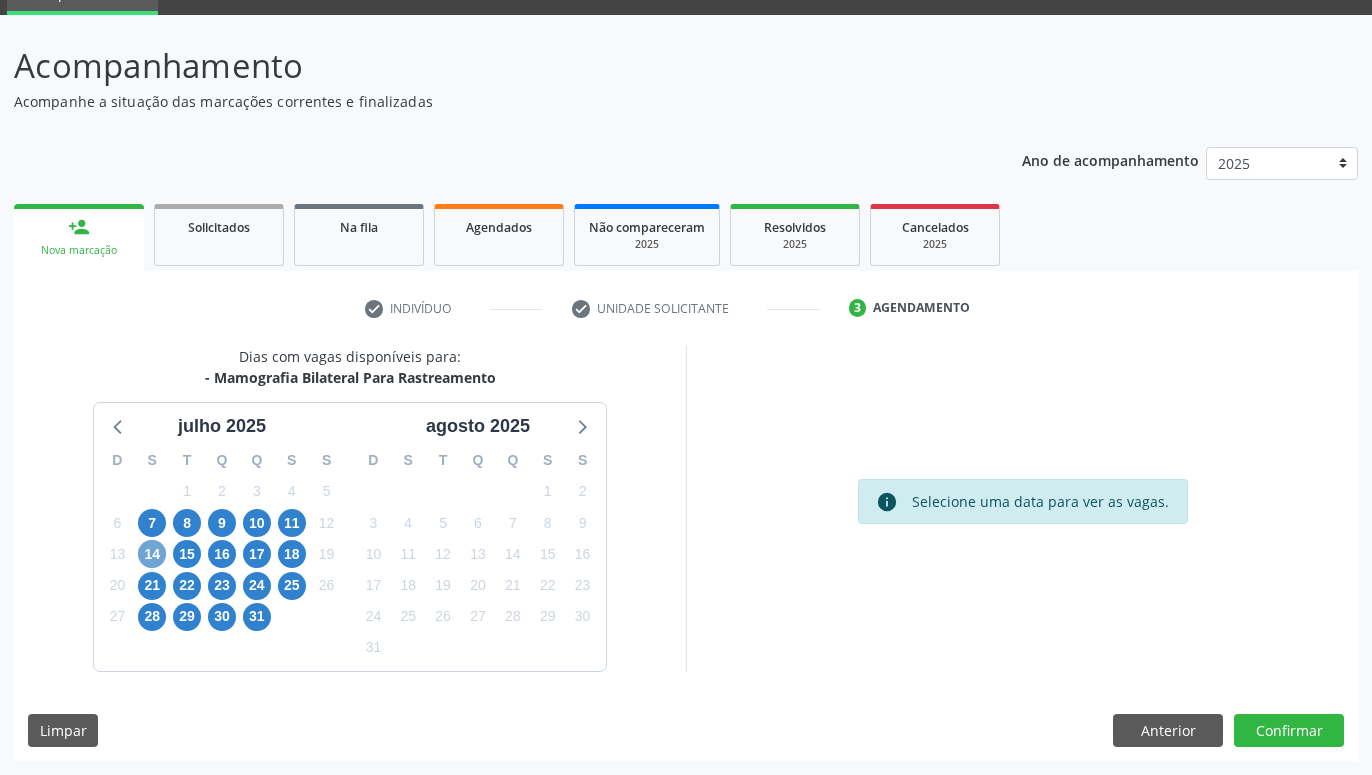 click on "14" at bounding box center [152, 554] 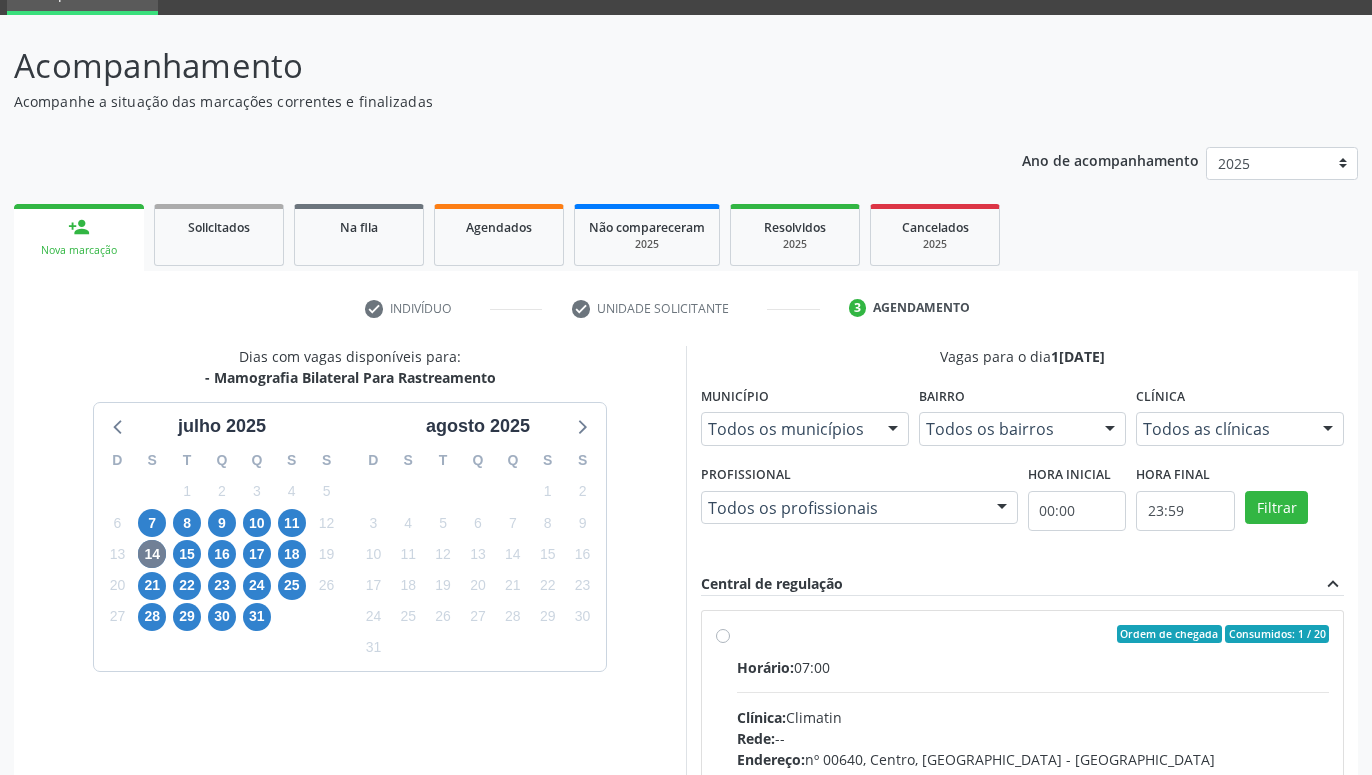 click on "Ordem de chegada
Consumidos: 1 / 20
Horário:   07:00
Clínica:  Climatin
Rede:
--
Endereço:   nº 00640, [GEOGRAPHIC_DATA] - PE
Telefone:   [PHONE_NUMBER]
Profissional:
[PERSON_NAME] de [PERSON_NAME]
Informações adicionais sobre o atendimento
Idade de atendimento:
de 0 a 120 anos
Gênero(s) atendido(s):
Masculino e Feminino
Informações adicionais:
--" at bounding box center (1033, 778) 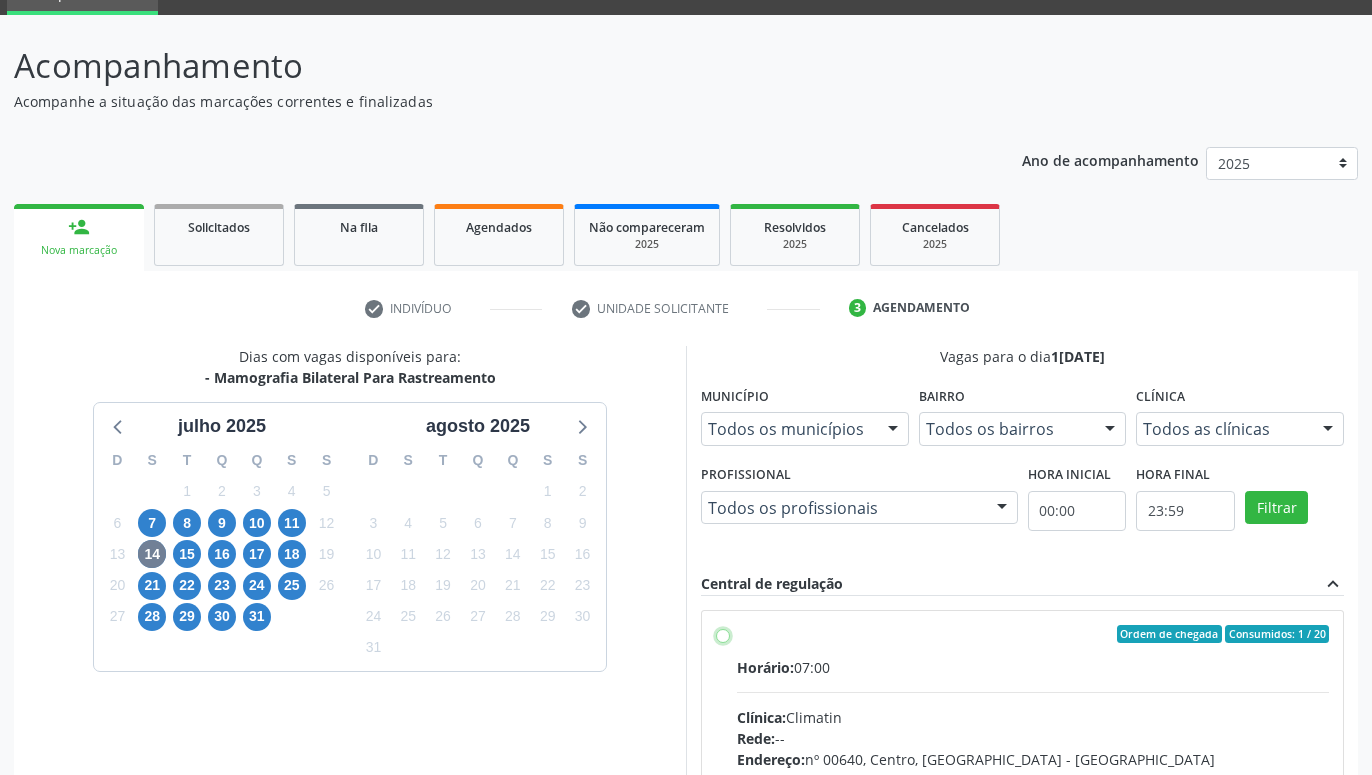 radio on "true" 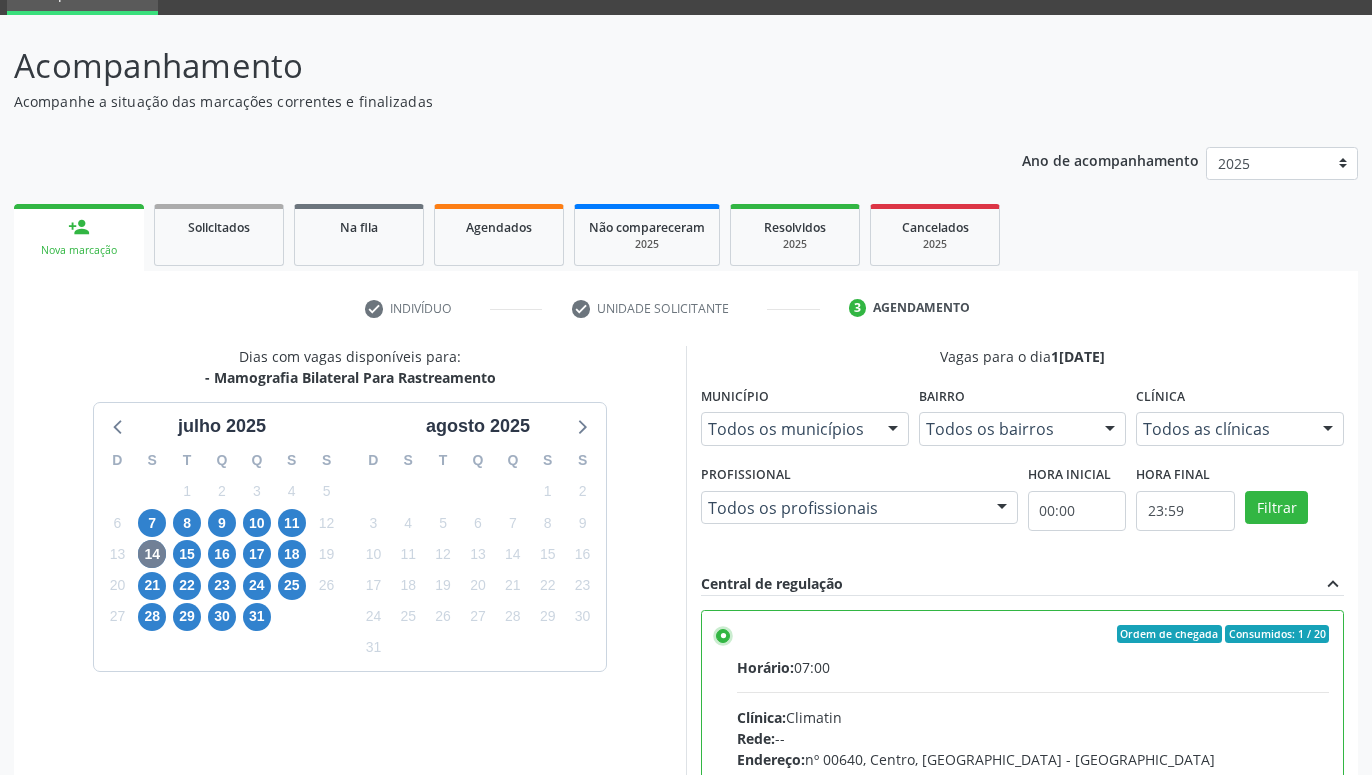 scroll, scrollTop: 420, scrollLeft: 0, axis: vertical 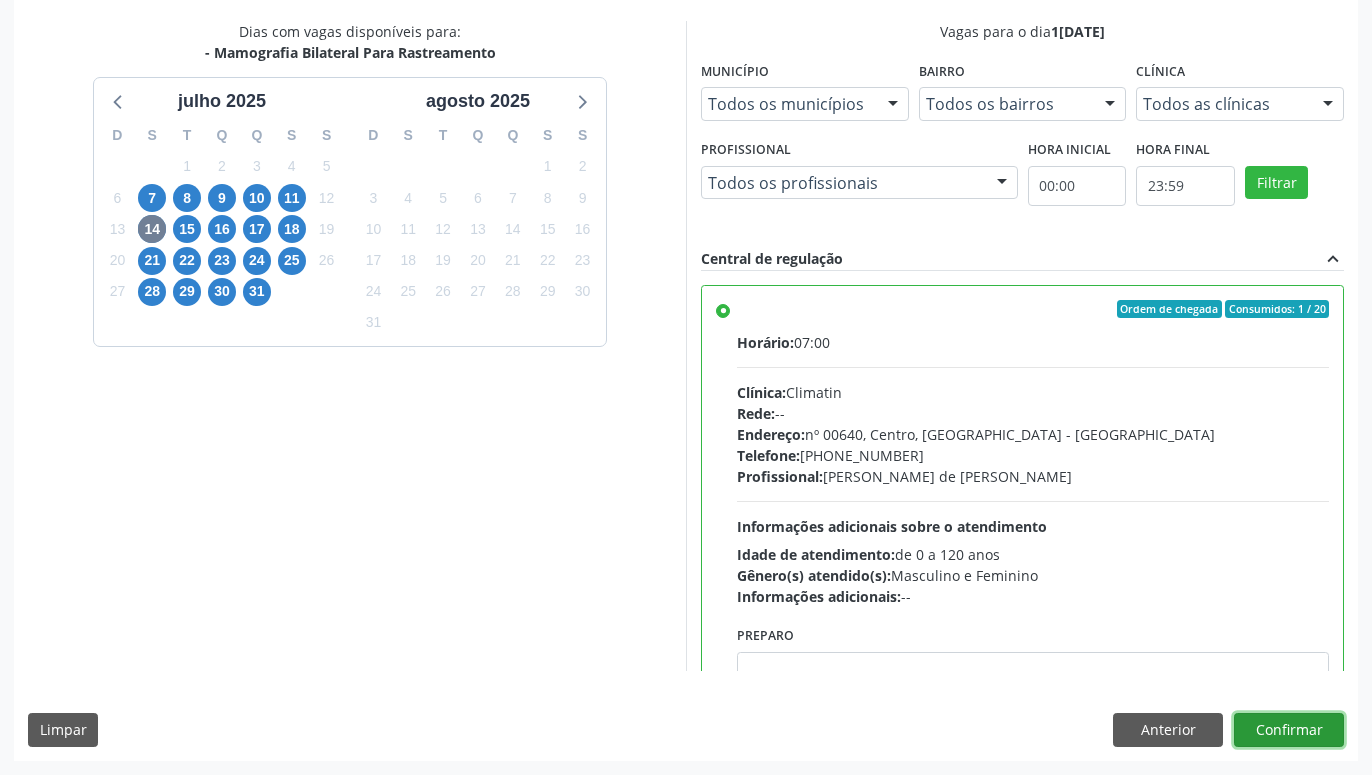 click on "Confirmar" at bounding box center [1289, 730] 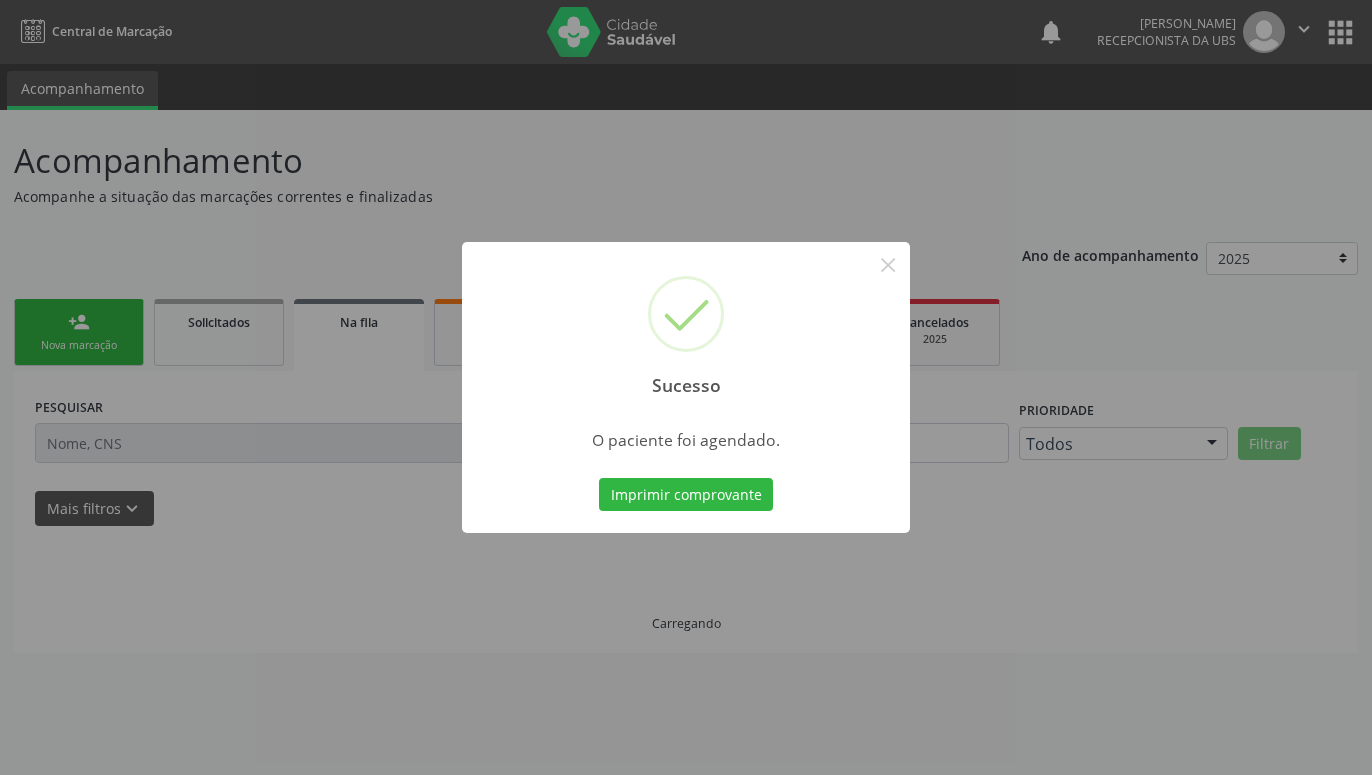 scroll, scrollTop: 0, scrollLeft: 0, axis: both 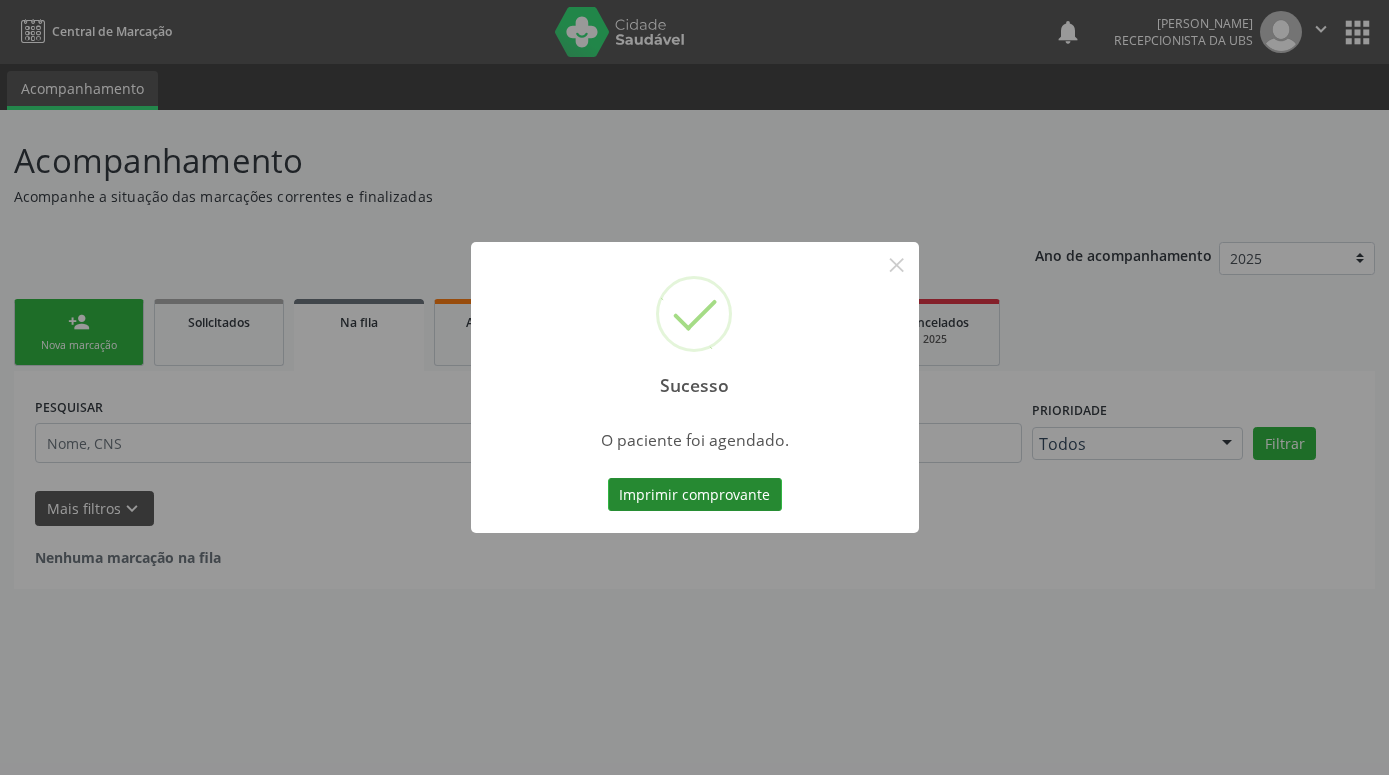 click on "Imprimir comprovante" at bounding box center [695, 495] 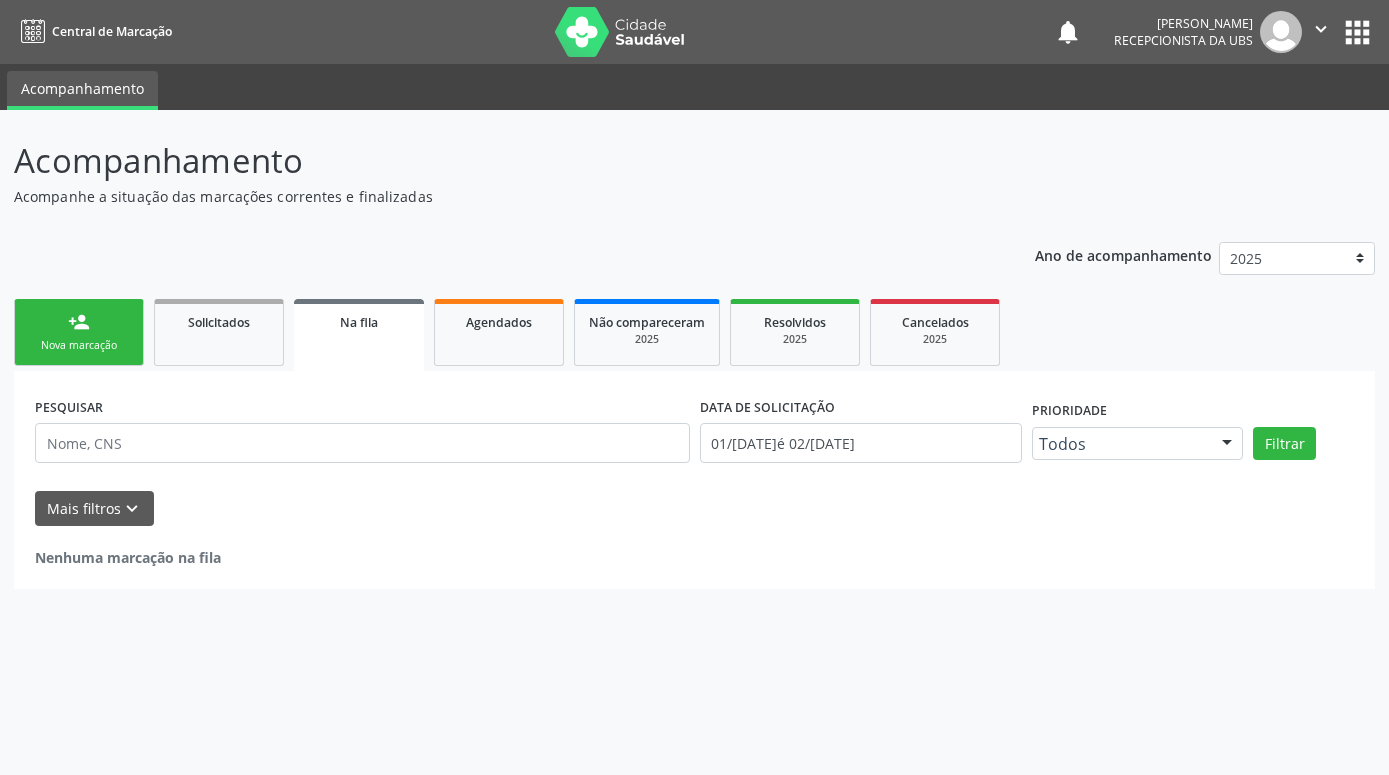 click on "person_add
Nova marcação" at bounding box center [79, 332] 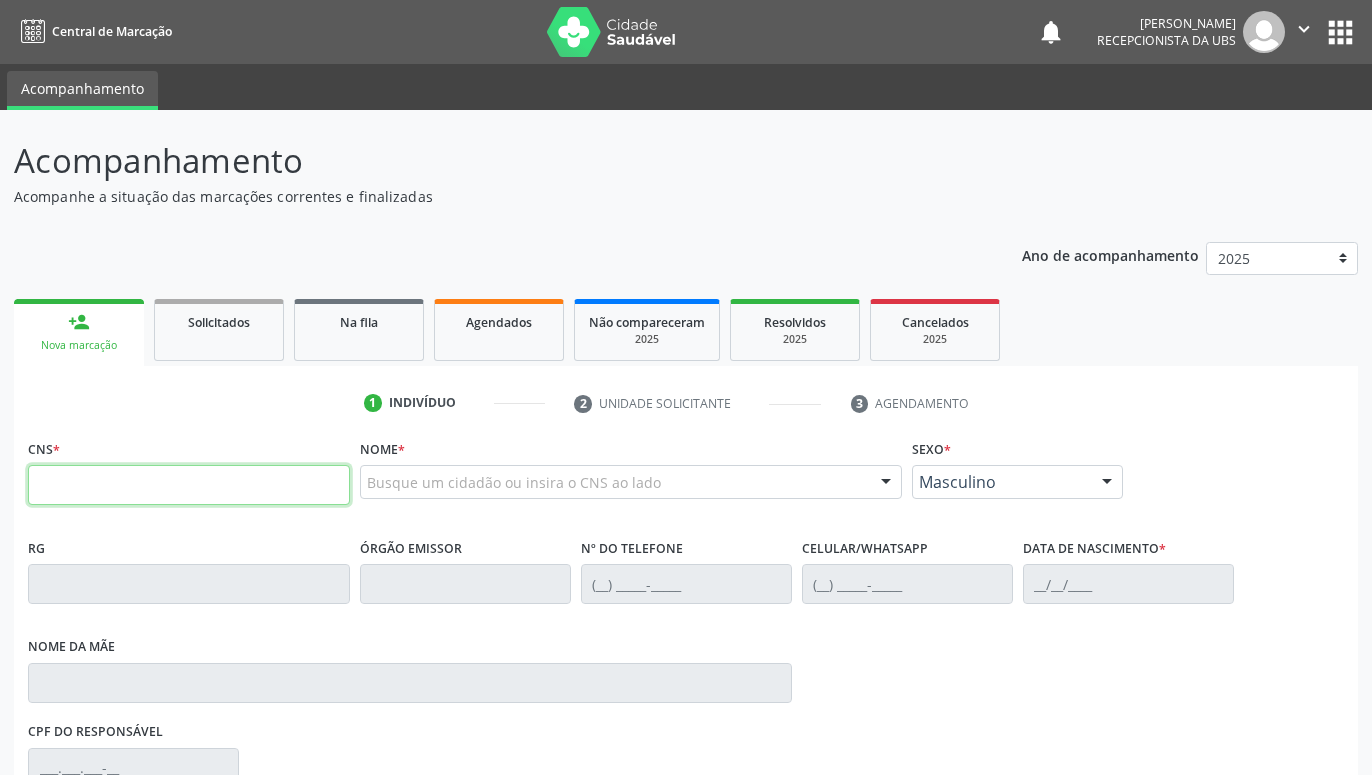 click at bounding box center [189, 485] 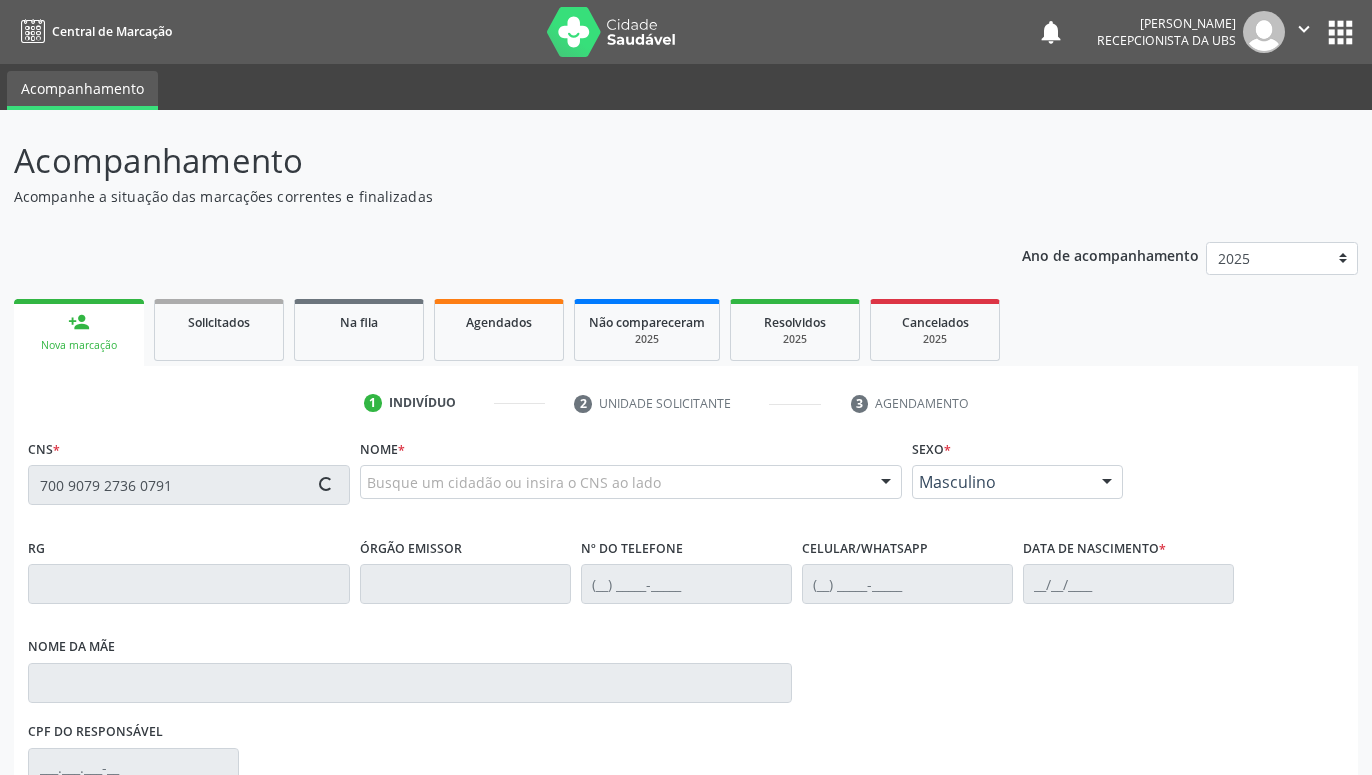 type on "700 9079 2736 0791" 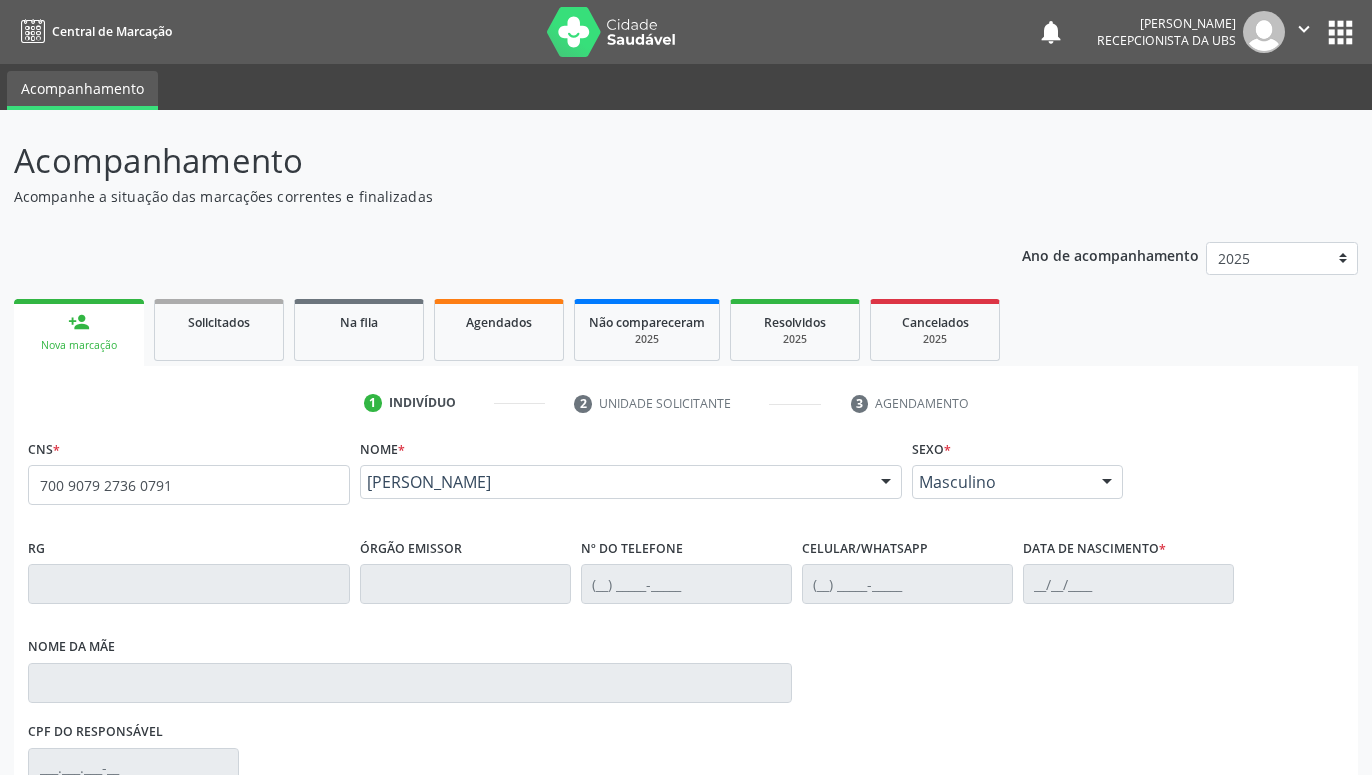 scroll, scrollTop: 295, scrollLeft: 0, axis: vertical 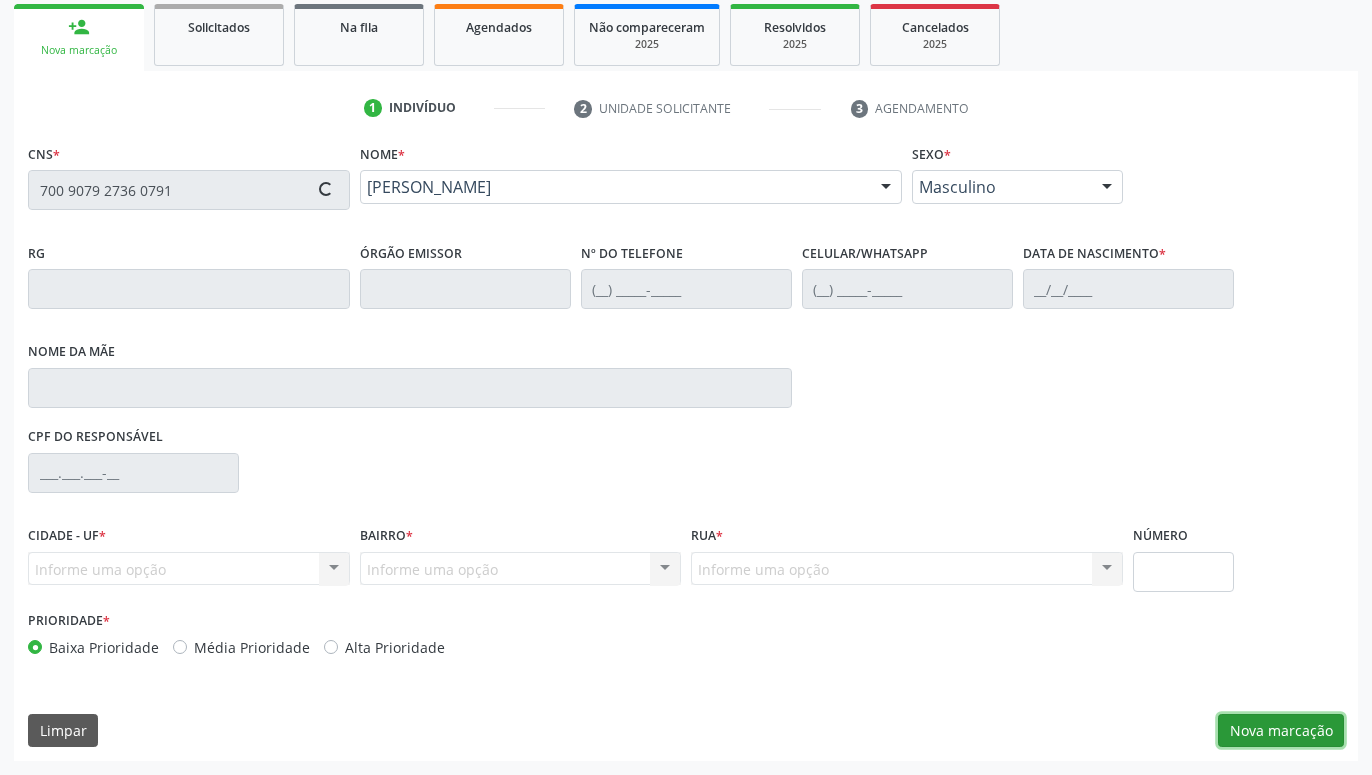 click on "Nova marcação" at bounding box center [1281, 731] 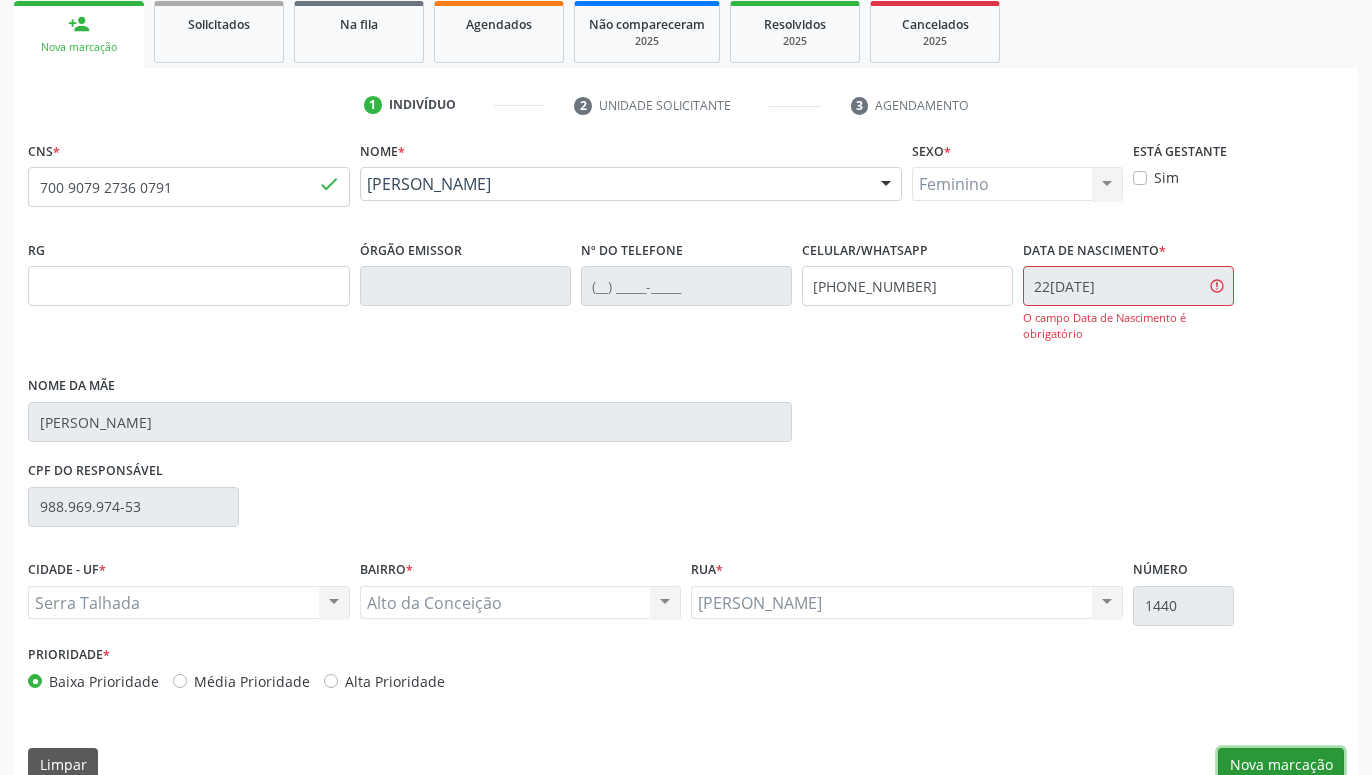 scroll, scrollTop: 332, scrollLeft: 0, axis: vertical 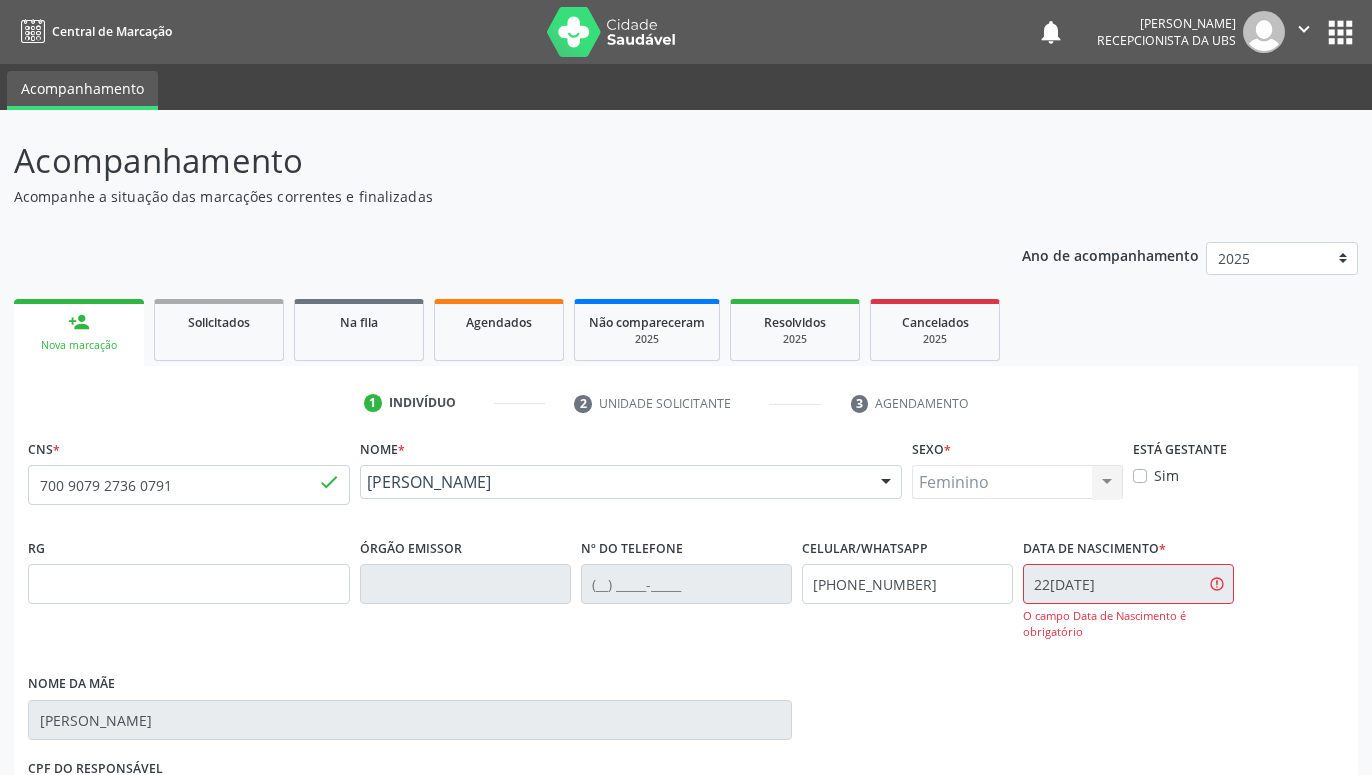 click on "Data de nascimento
*
22[DATE]
O campo Data de Nascimento é obrigatório" at bounding box center (1128, 587) 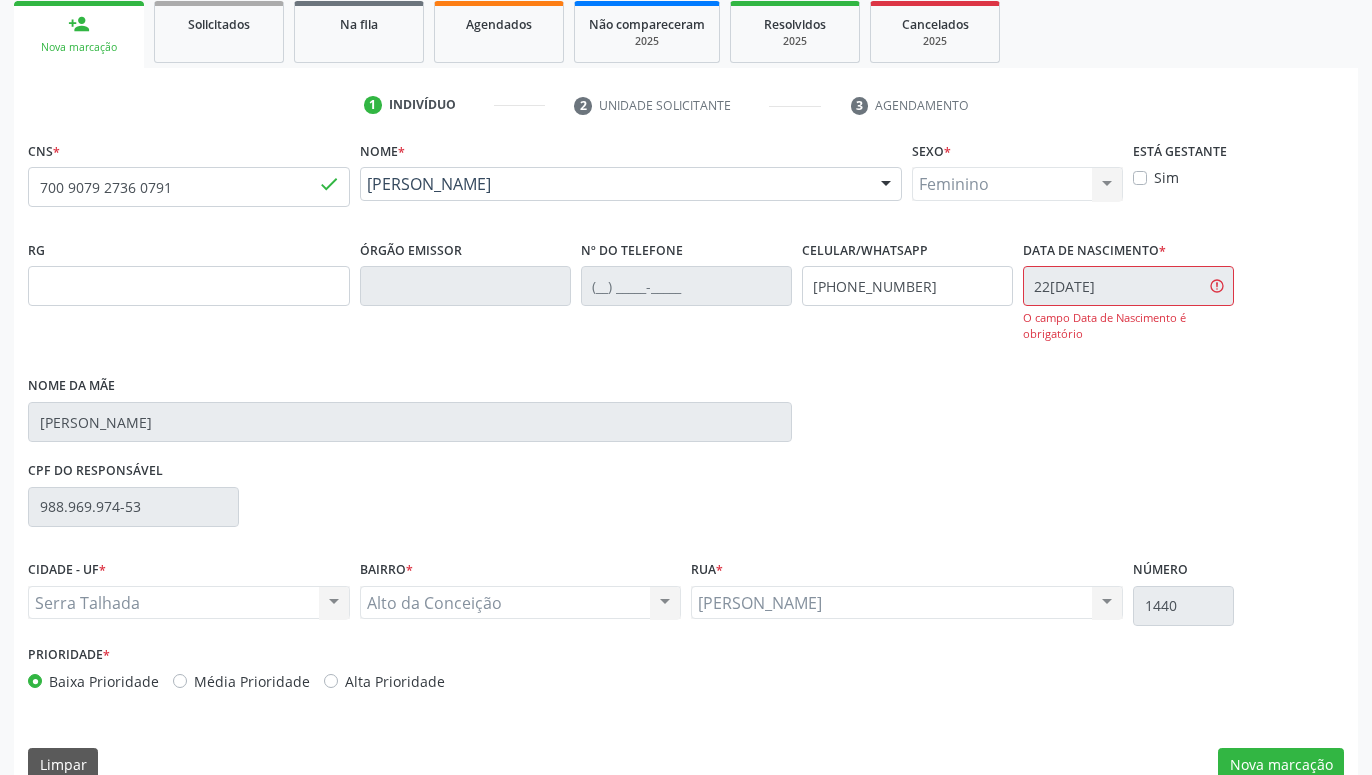 scroll, scrollTop: 332, scrollLeft: 0, axis: vertical 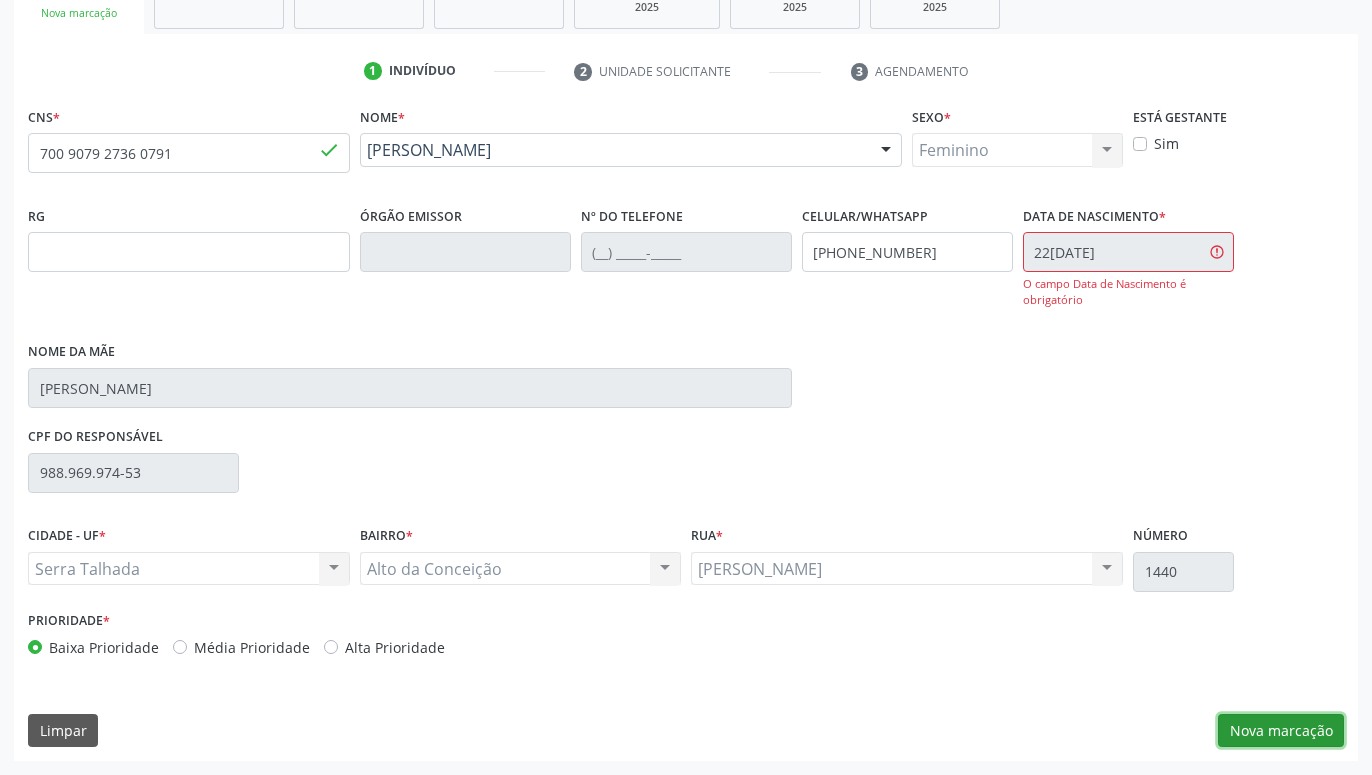 click on "Nova marcação" at bounding box center (1281, 731) 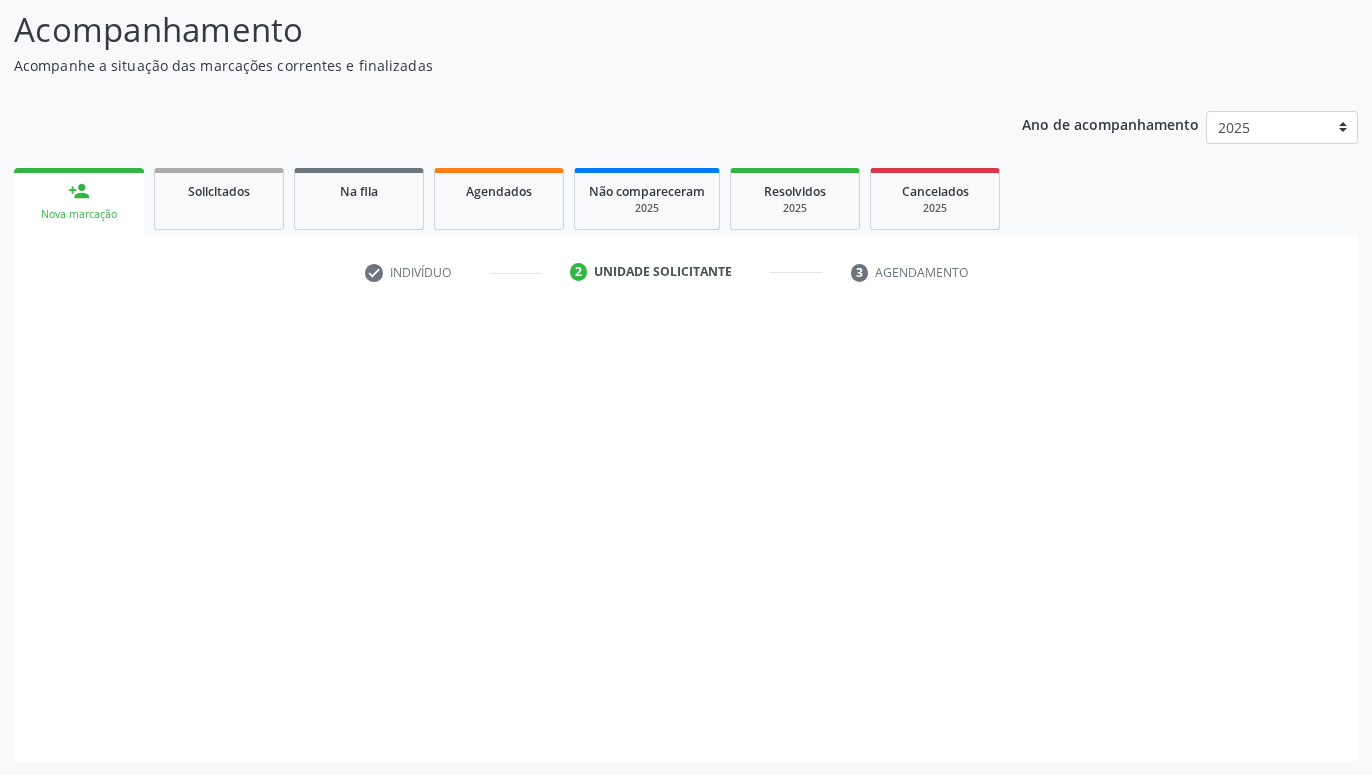 scroll, scrollTop: 131, scrollLeft: 0, axis: vertical 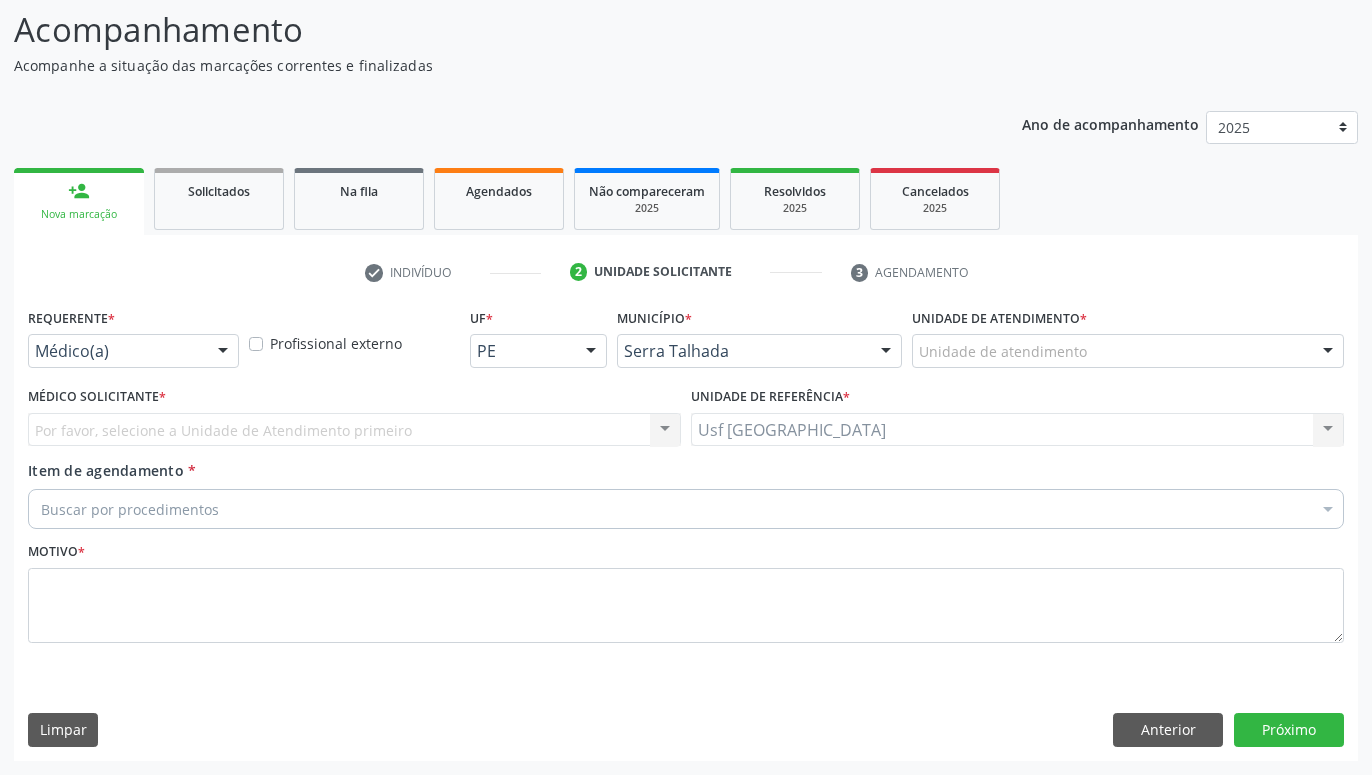 click at bounding box center [223, 352] 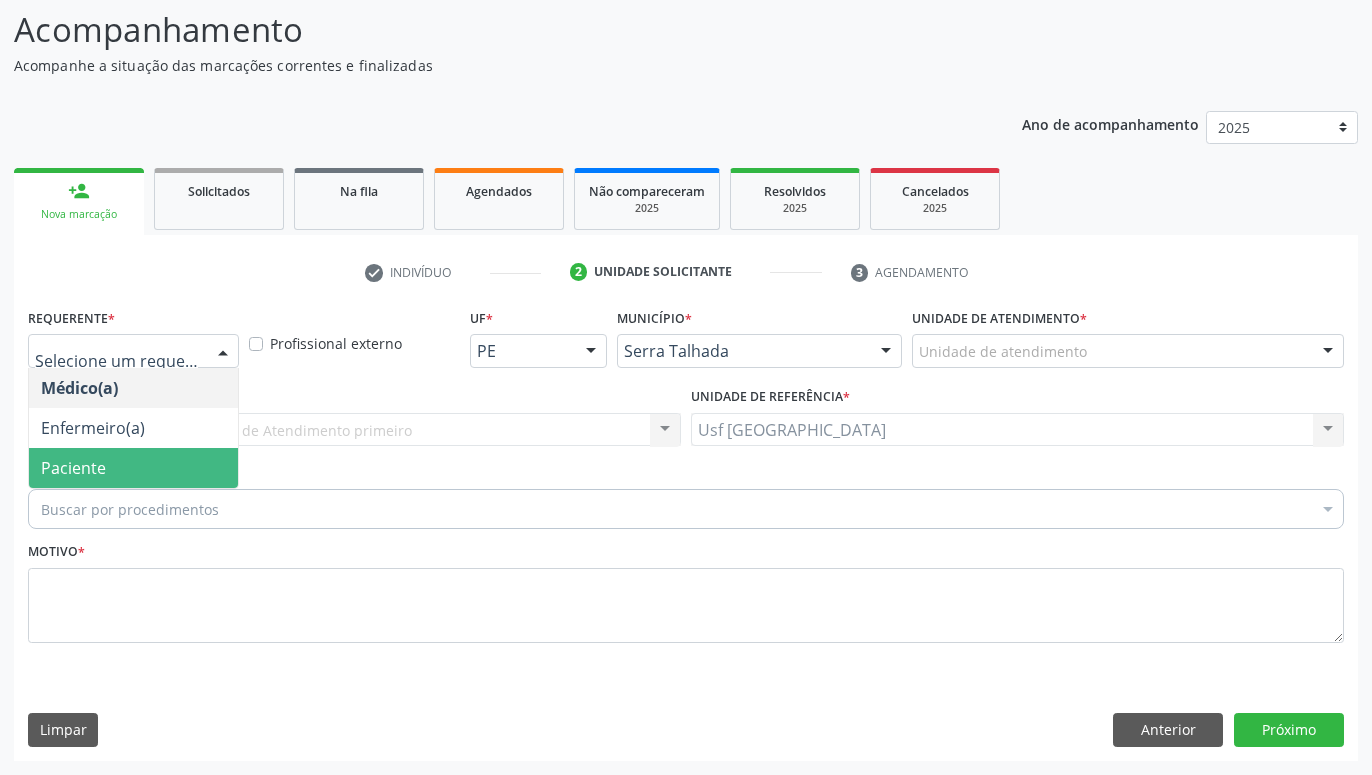click on "Paciente" at bounding box center (133, 468) 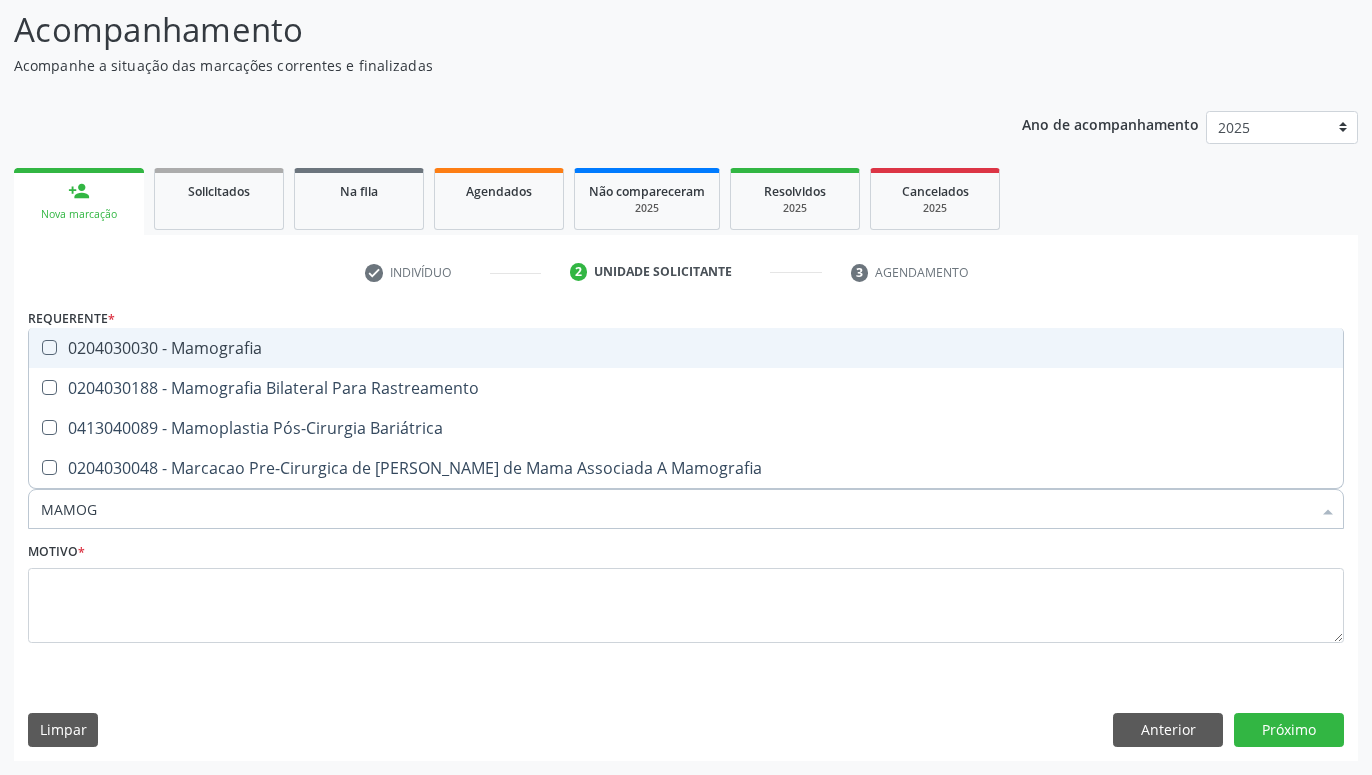 type on "MAMOGR" 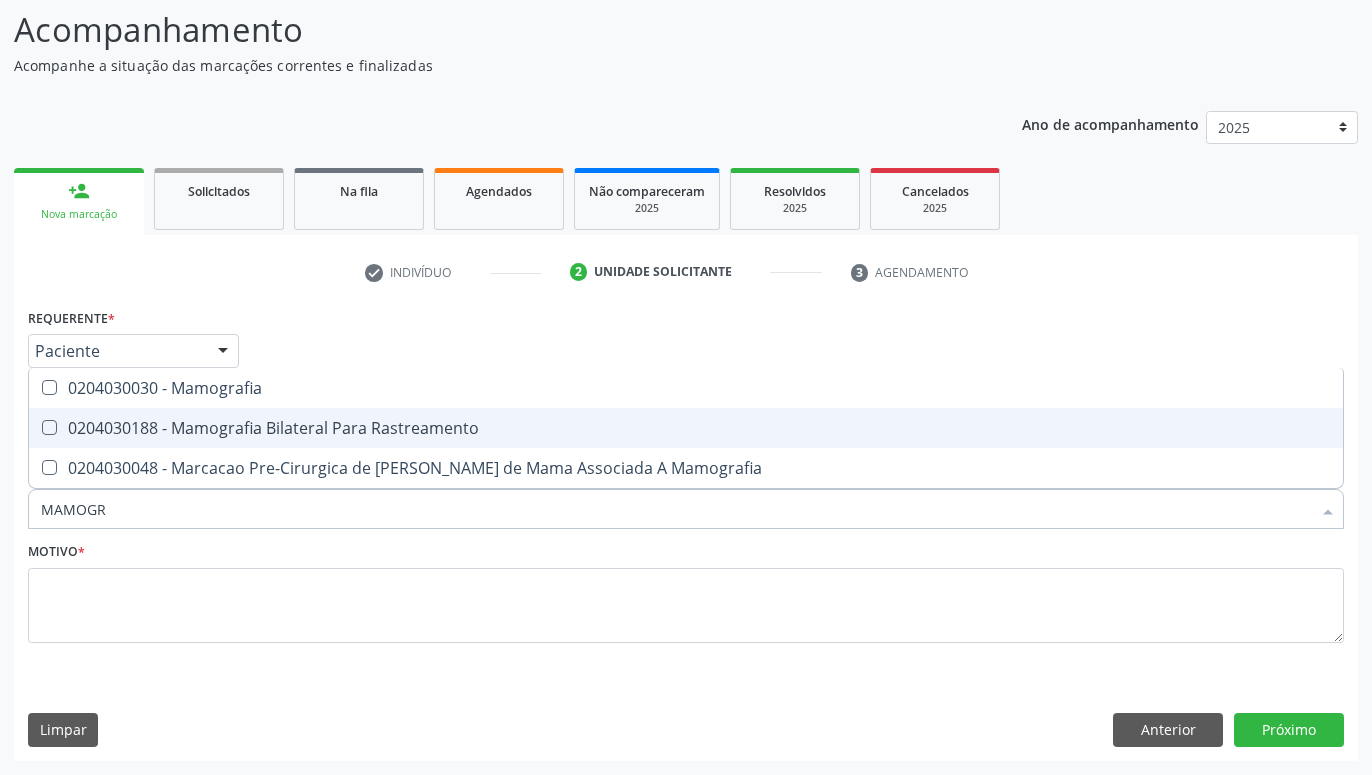click on "0204030188 - Mamografia Bilateral Para Rastreamento" at bounding box center [686, 428] 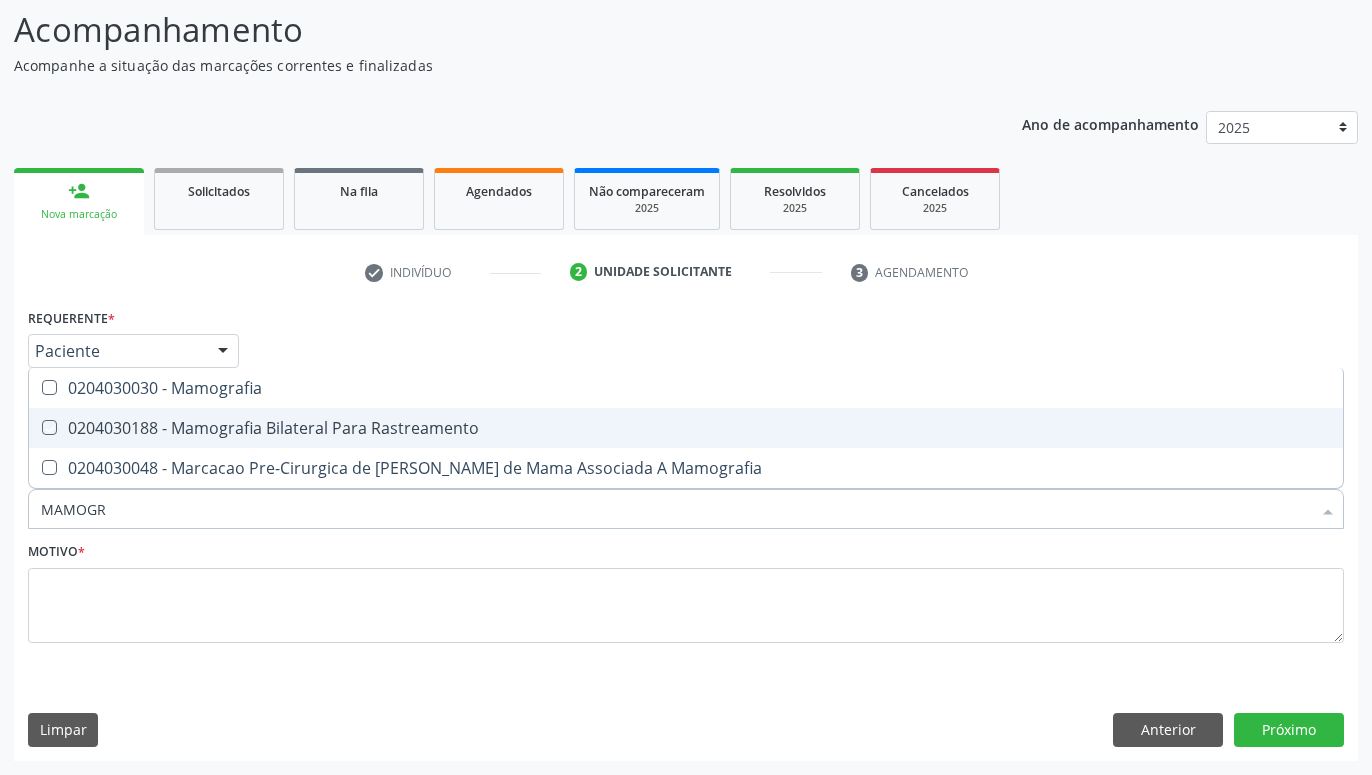 checkbox on "true" 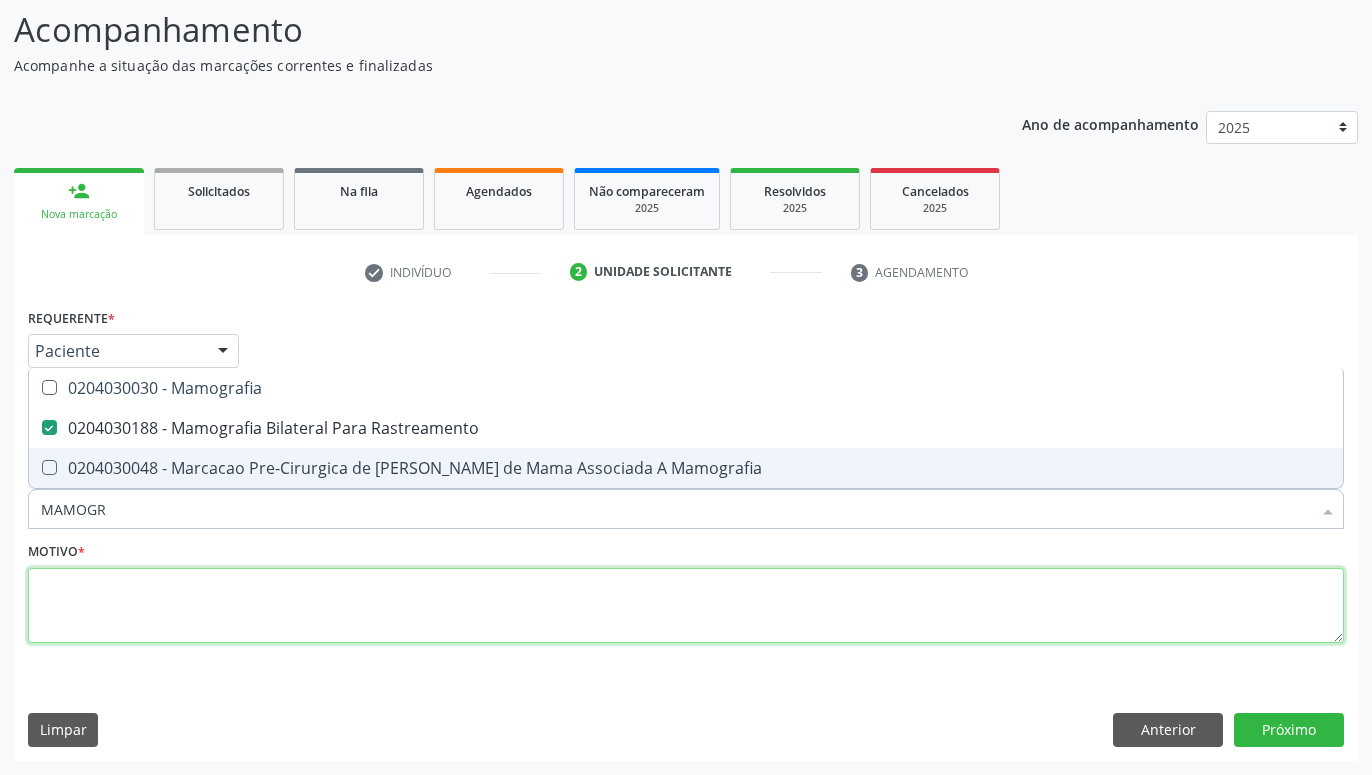 click at bounding box center [686, 606] 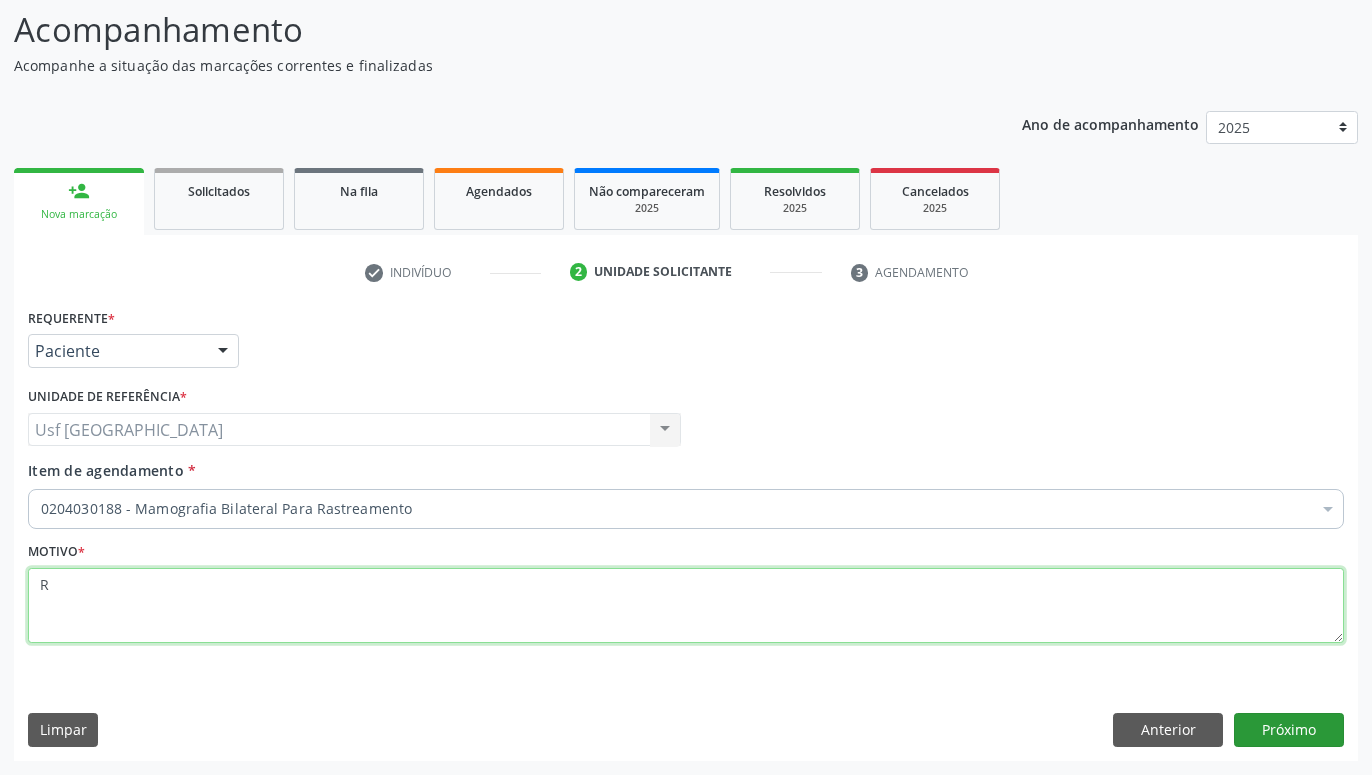 type on "R" 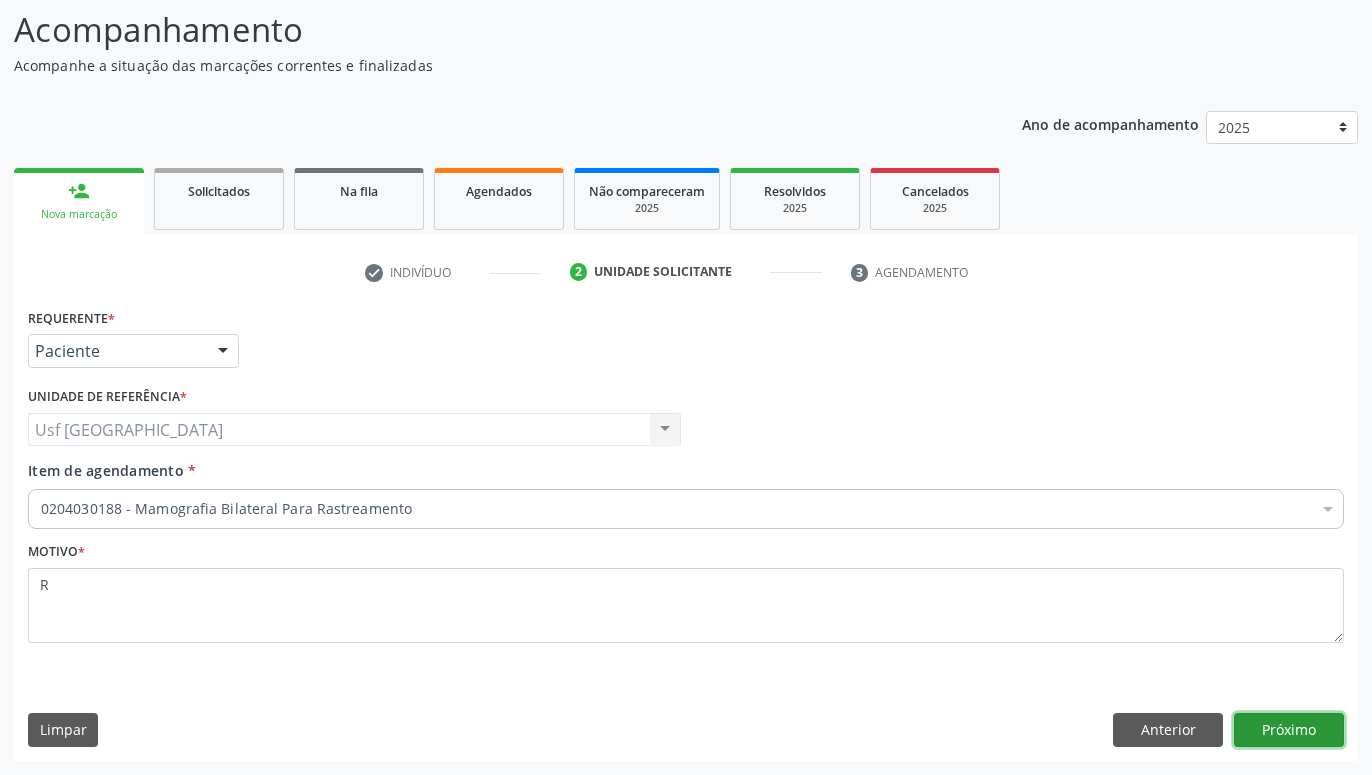 click on "Próximo" at bounding box center [1289, 730] 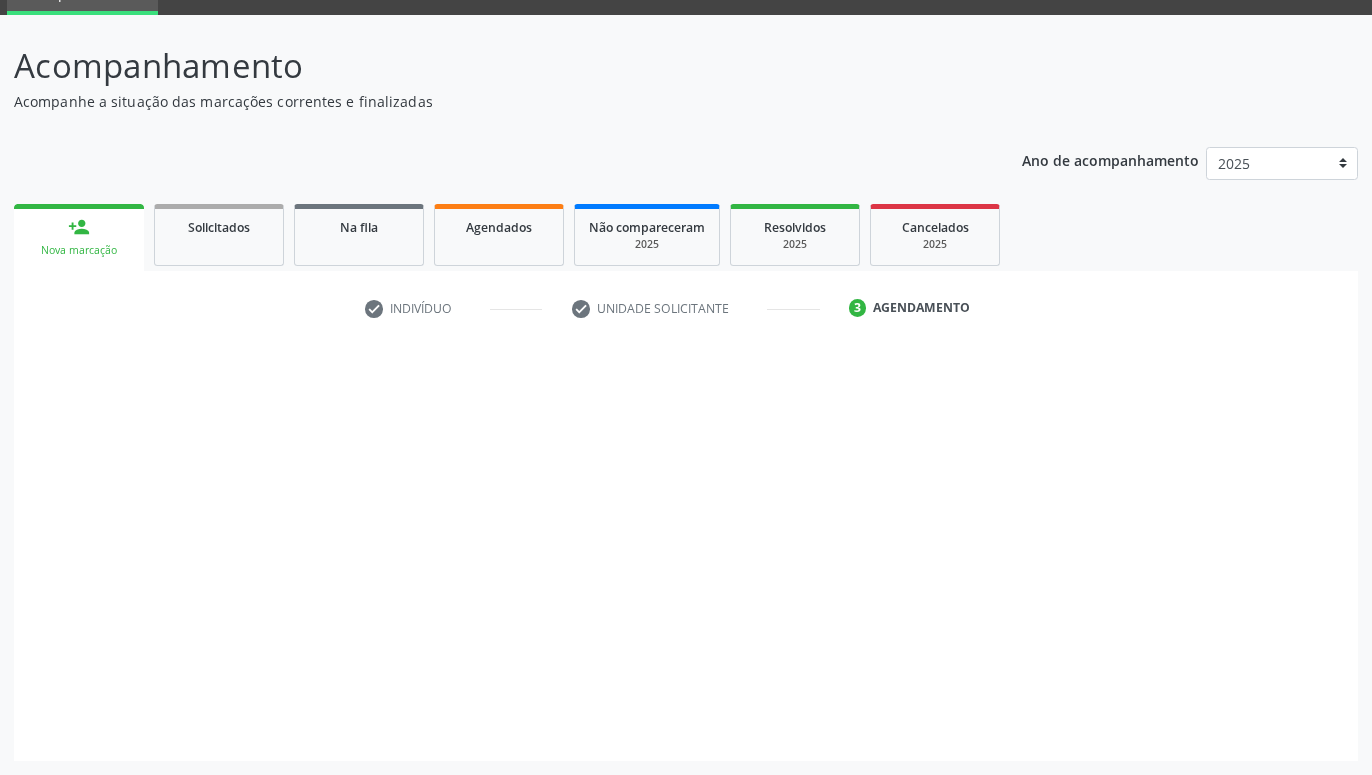 scroll, scrollTop: 95, scrollLeft: 0, axis: vertical 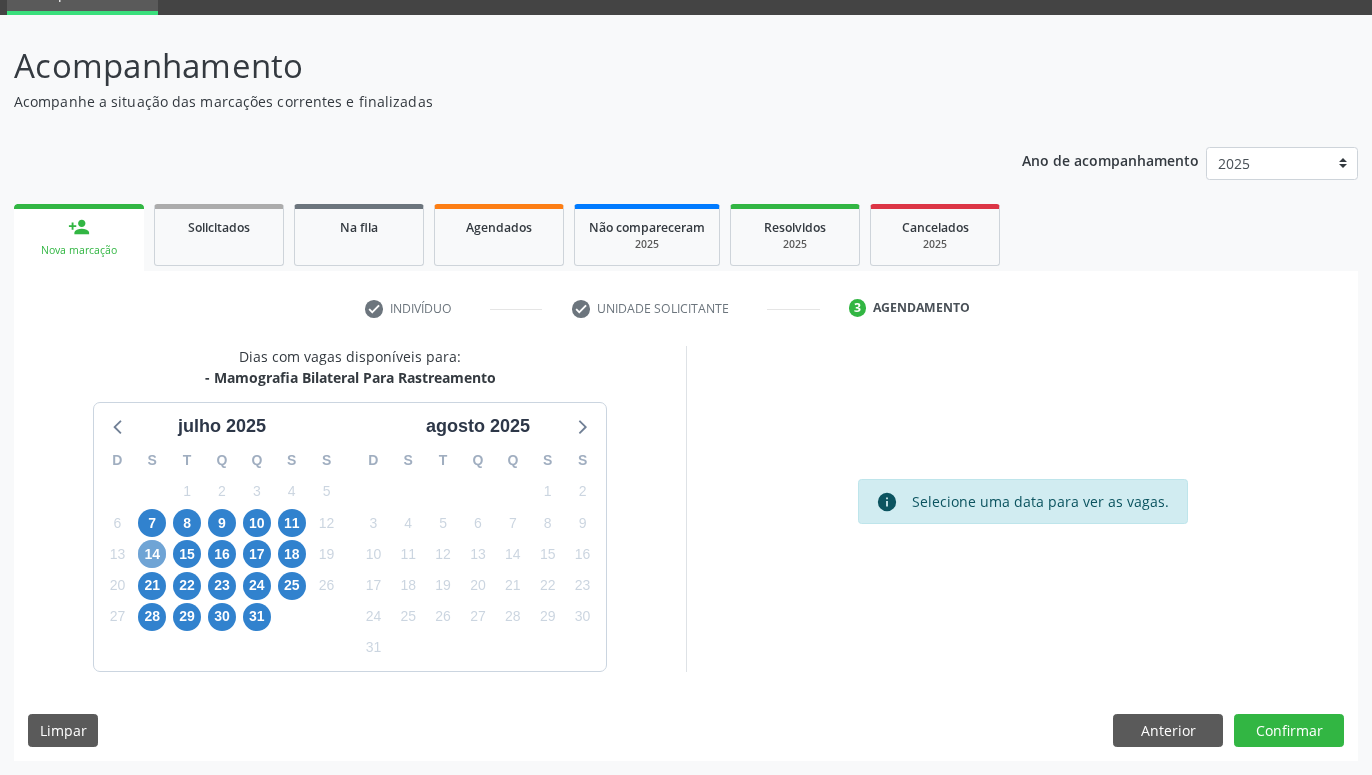 click on "14" at bounding box center [152, 554] 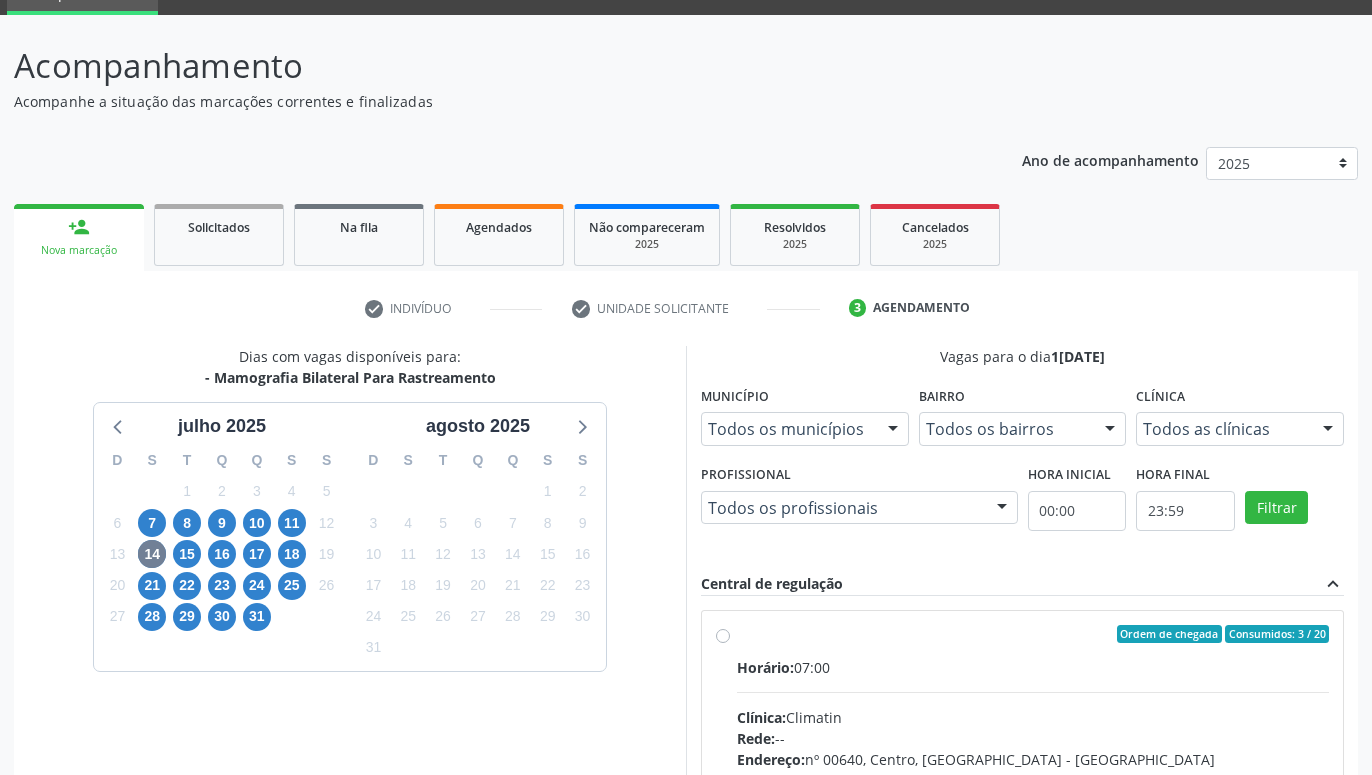 click on "Ordem de chegada
Consumidos: 3 / 20
Horário:   07:00
Clínica:  Climatin
Rede:
--
Endereço:   nº 00640, [GEOGRAPHIC_DATA] - PE
Telefone:   [PHONE_NUMBER]
Profissional:
[PERSON_NAME] de [PERSON_NAME]
Informações adicionais sobre o atendimento
Idade de atendimento:
de 0 a 120 anos
Gênero(s) atendido(s):
Masculino e Feminino
Informações adicionais:
--" at bounding box center [1033, 778] 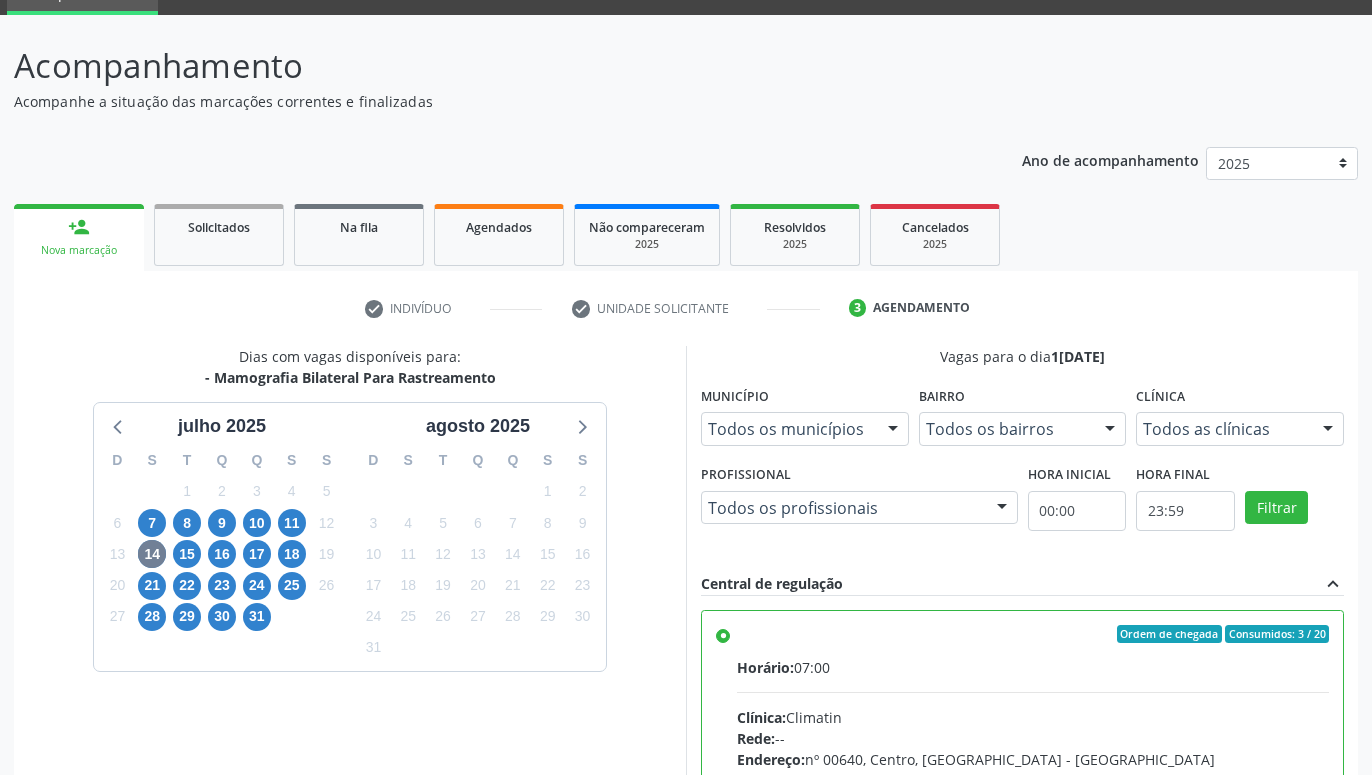 scroll, scrollTop: 420, scrollLeft: 0, axis: vertical 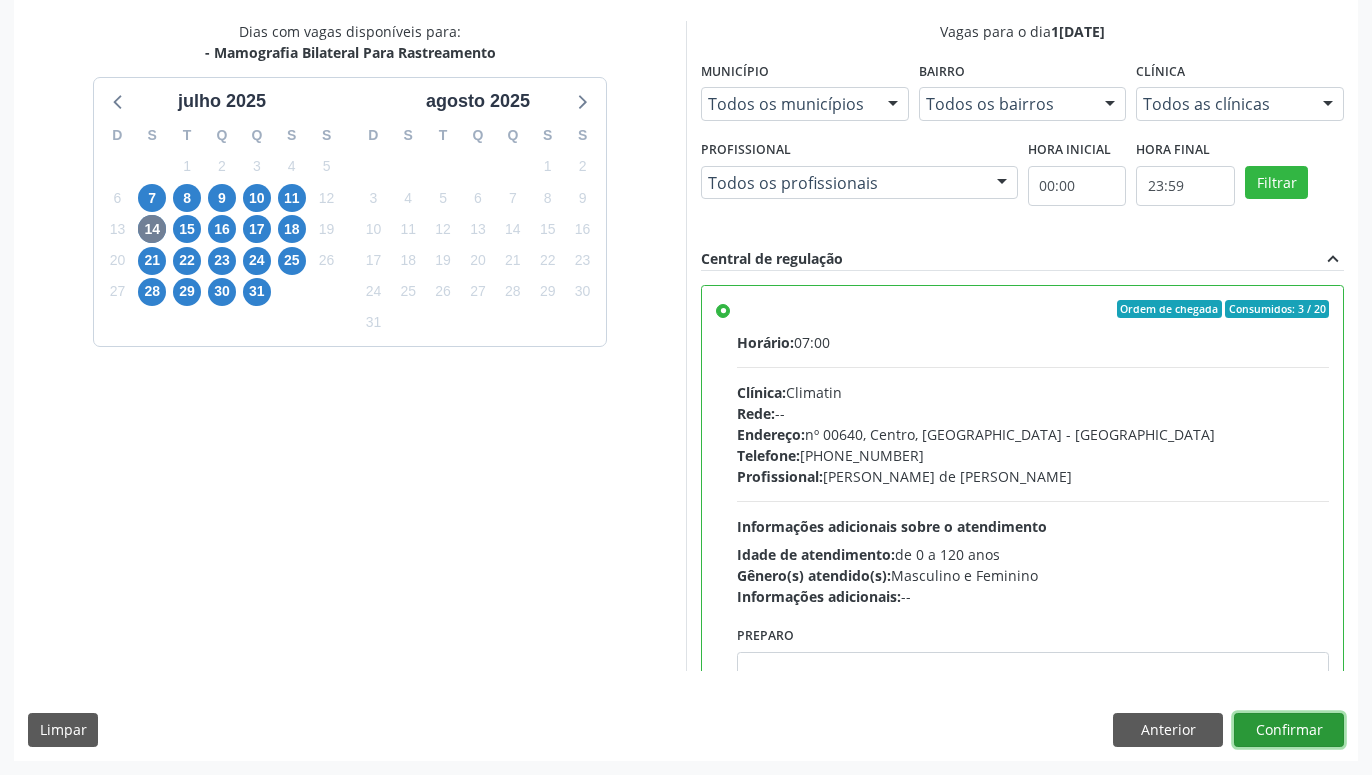 click on "Confirmar" at bounding box center [1289, 730] 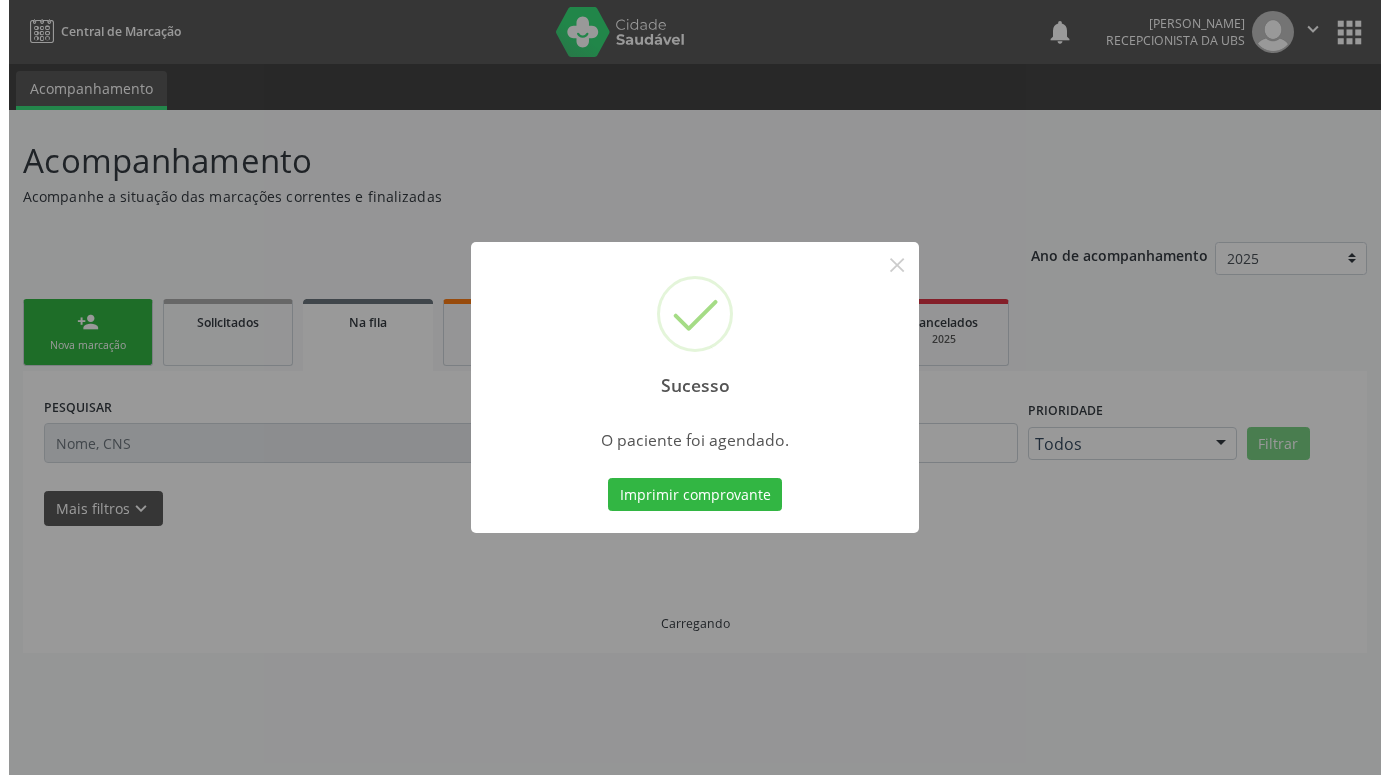 scroll, scrollTop: 0, scrollLeft: 0, axis: both 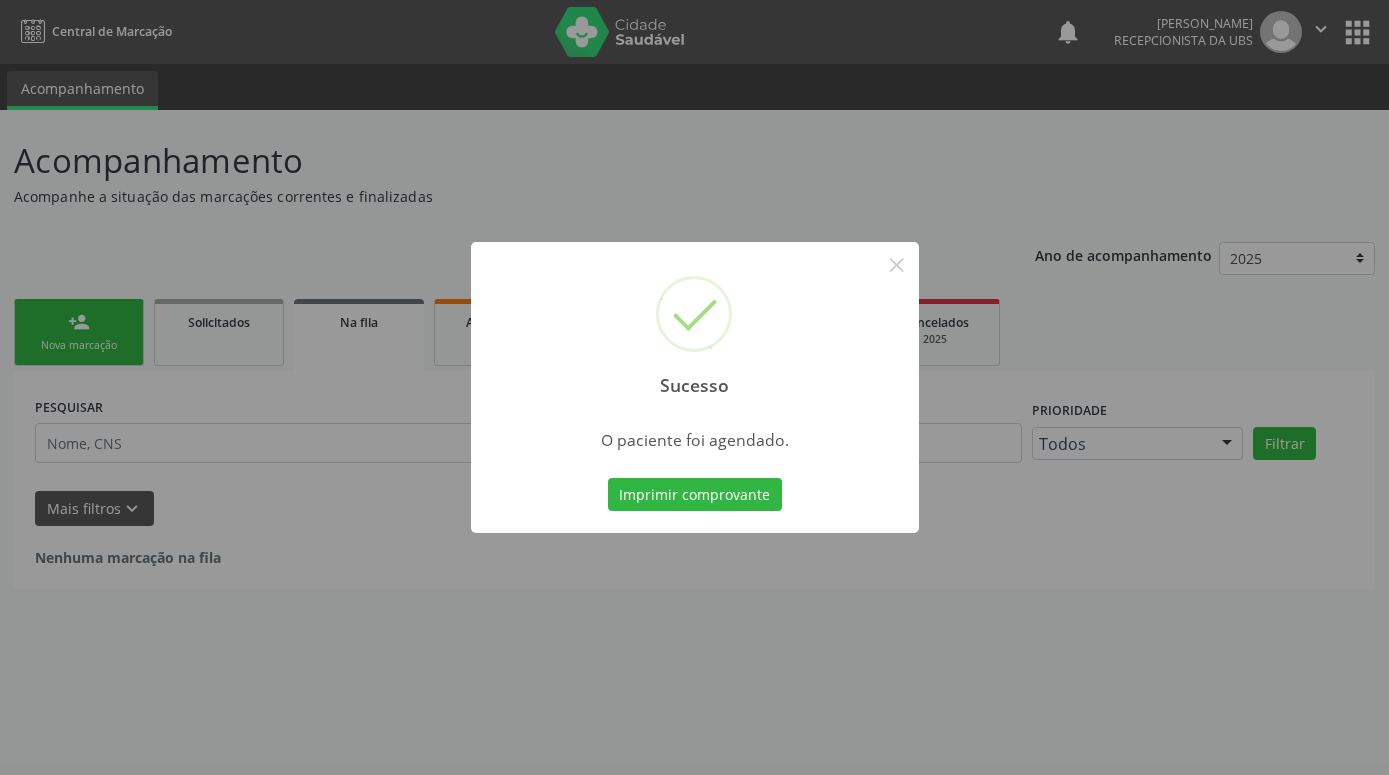 click on "Imprimir comprovante Cancel" at bounding box center (694, 495) 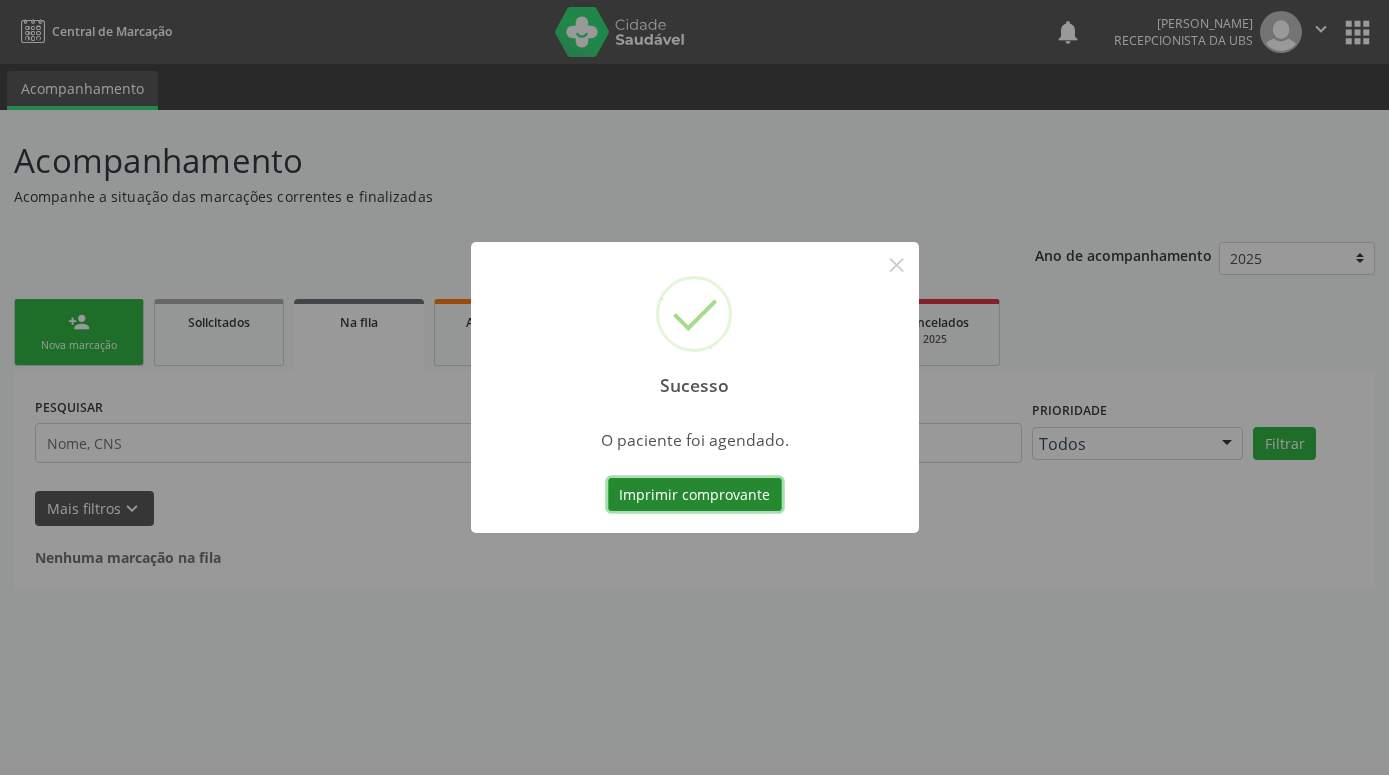click on "Imprimir comprovante" at bounding box center (695, 495) 